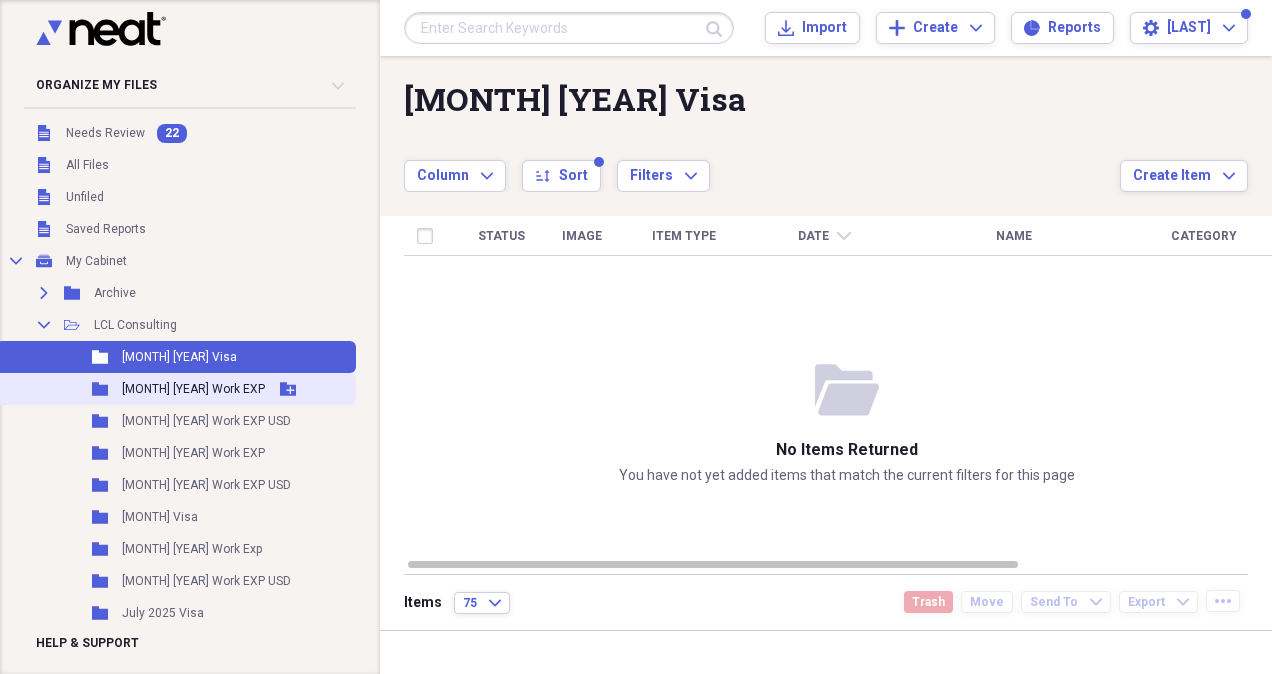 scroll, scrollTop: 0, scrollLeft: 0, axis: both 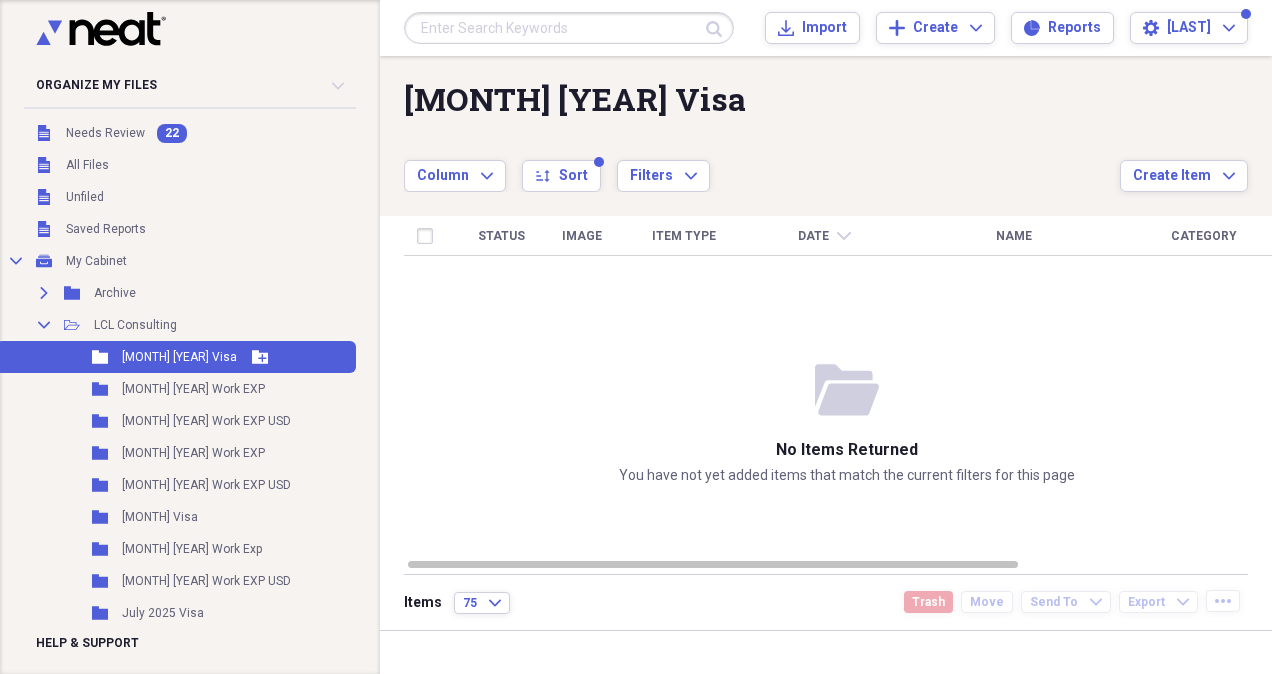 click on "[MONTH] [YEAR] Visa" at bounding box center [179, 357] 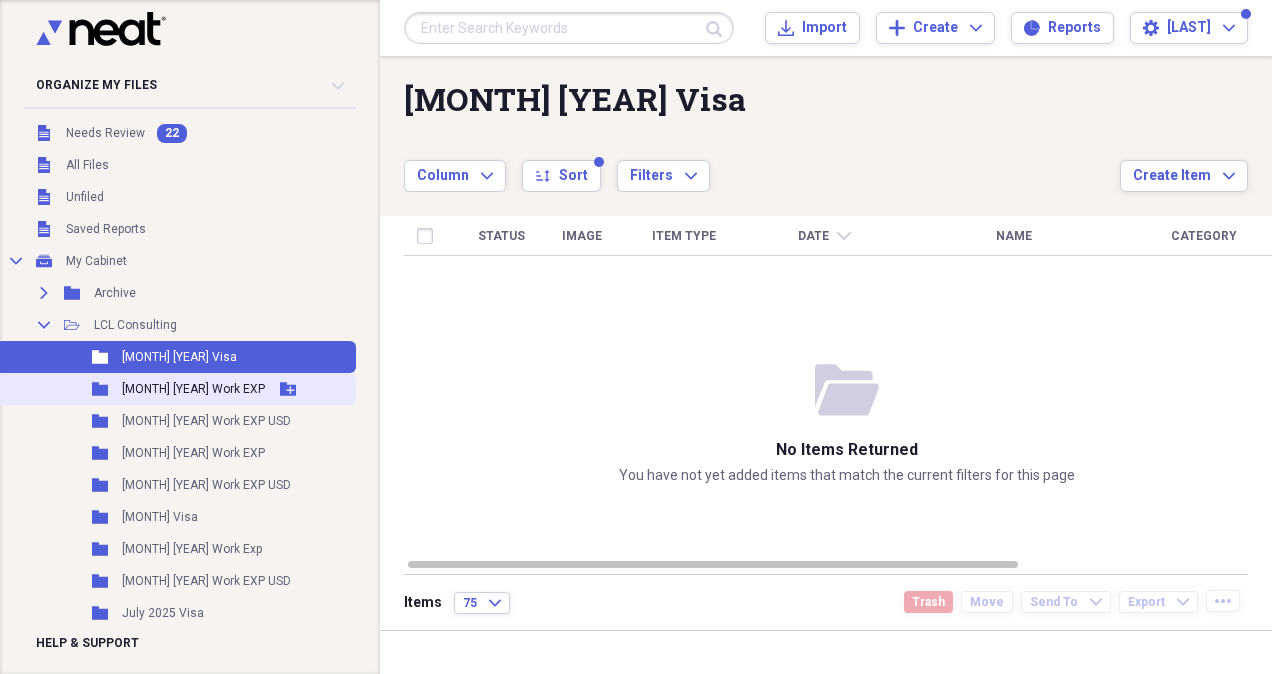click on "[MONTH] [YEAR] Work EXP" at bounding box center (193, 389) 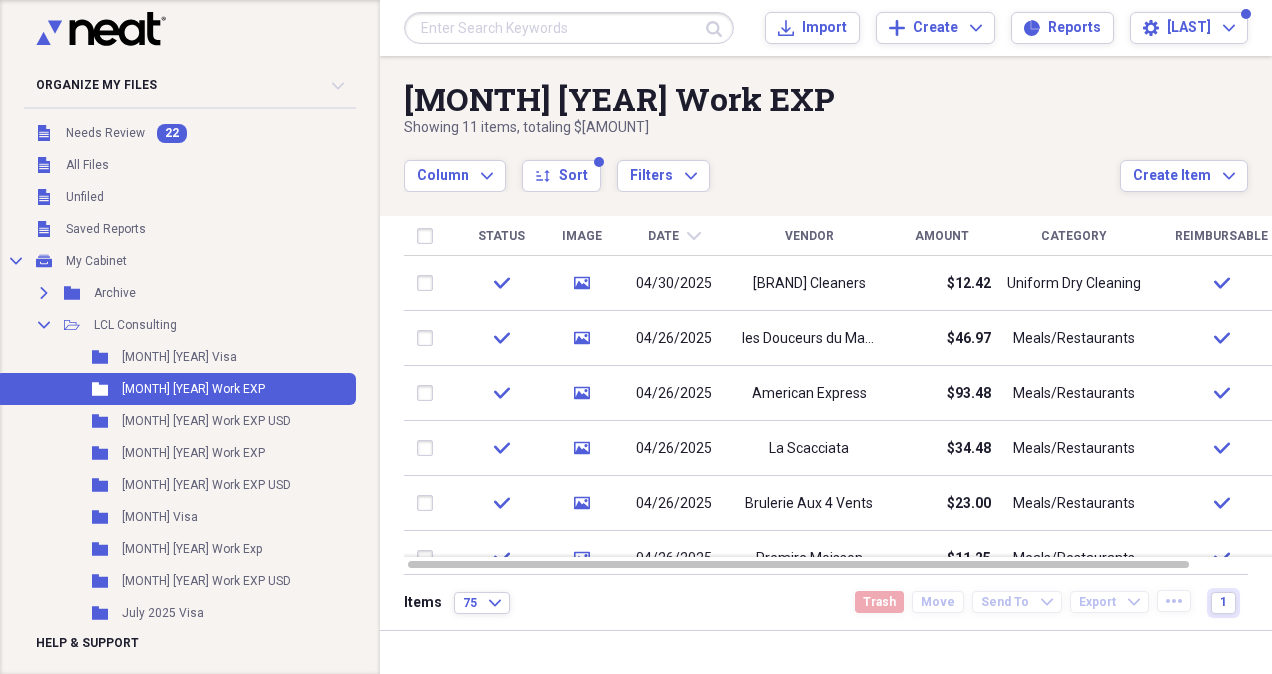 drag, startPoint x: 1265, startPoint y: 327, endPoint x: 1275, endPoint y: 322, distance: 11.18034 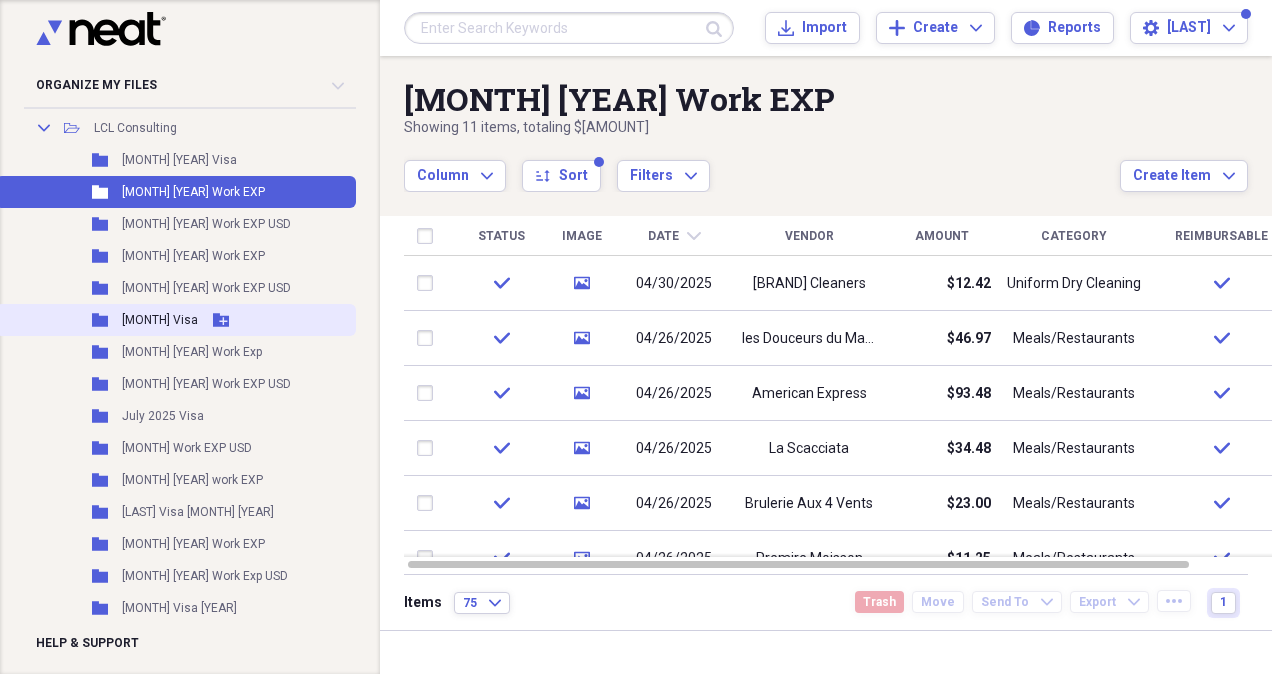 scroll, scrollTop: 200, scrollLeft: 0, axis: vertical 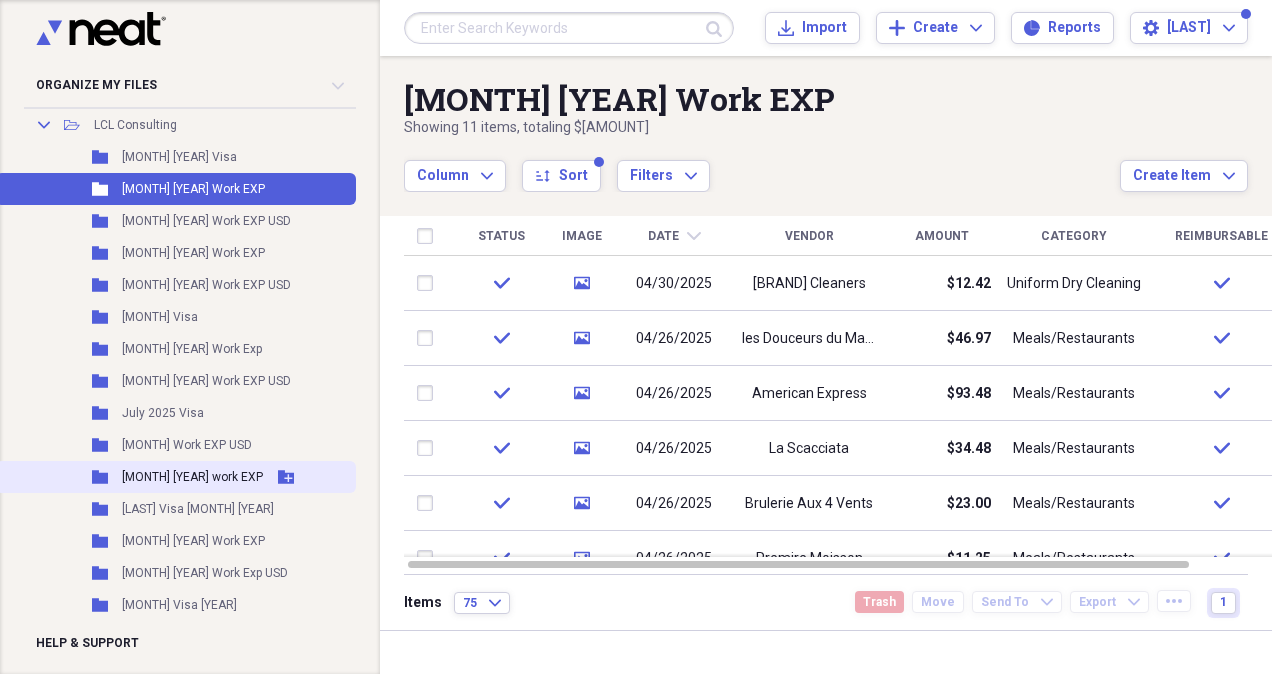 click on "[MONTH] [YEAR] work EXP" at bounding box center (192, 477) 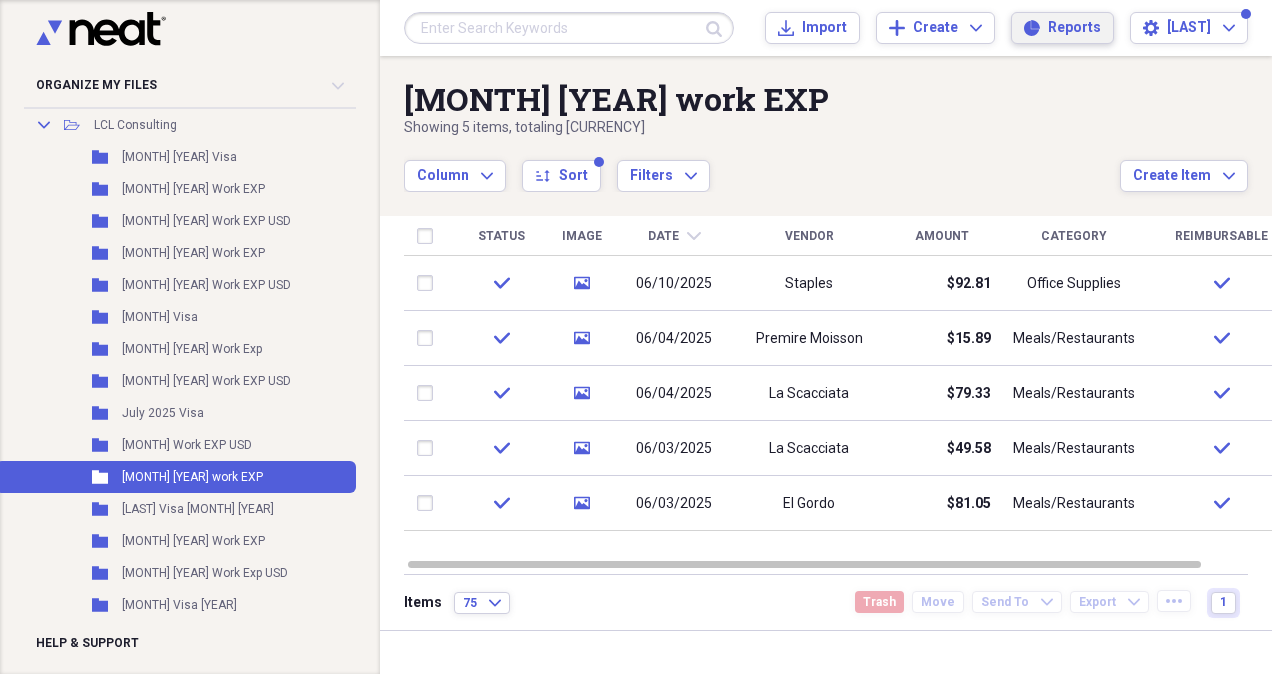 click on "Reports" at bounding box center (1074, 28) 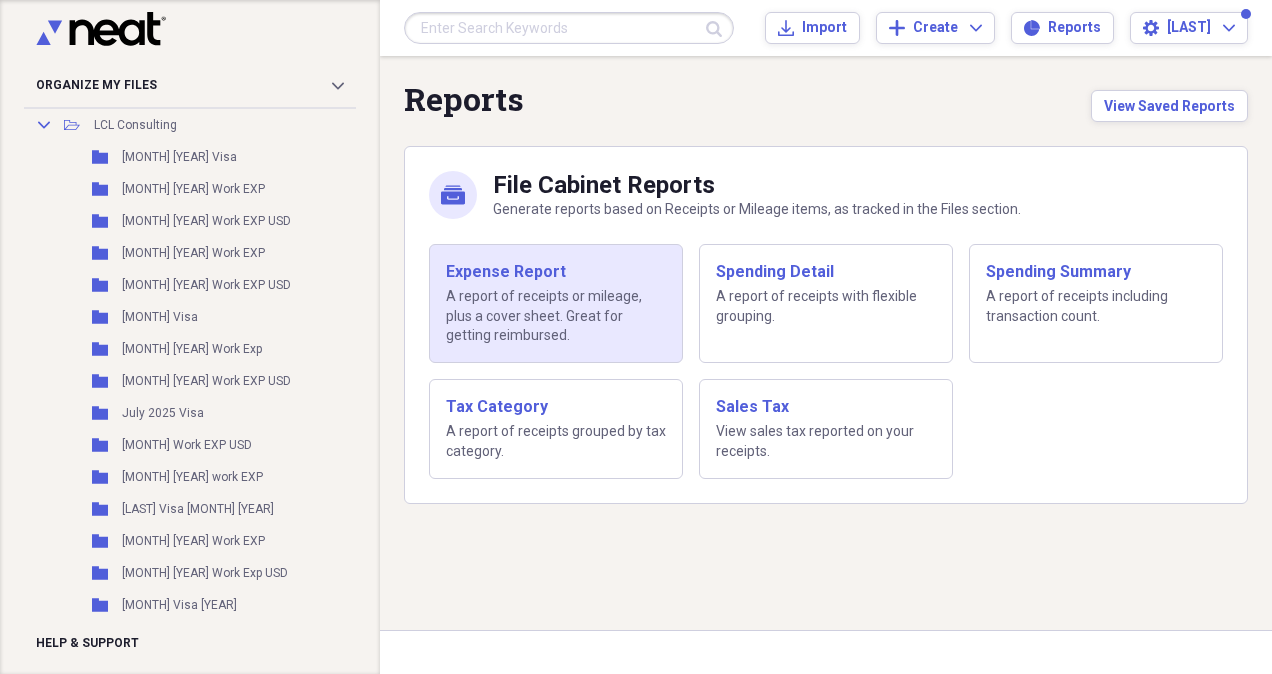 click on "Expense Report" at bounding box center (556, 272) 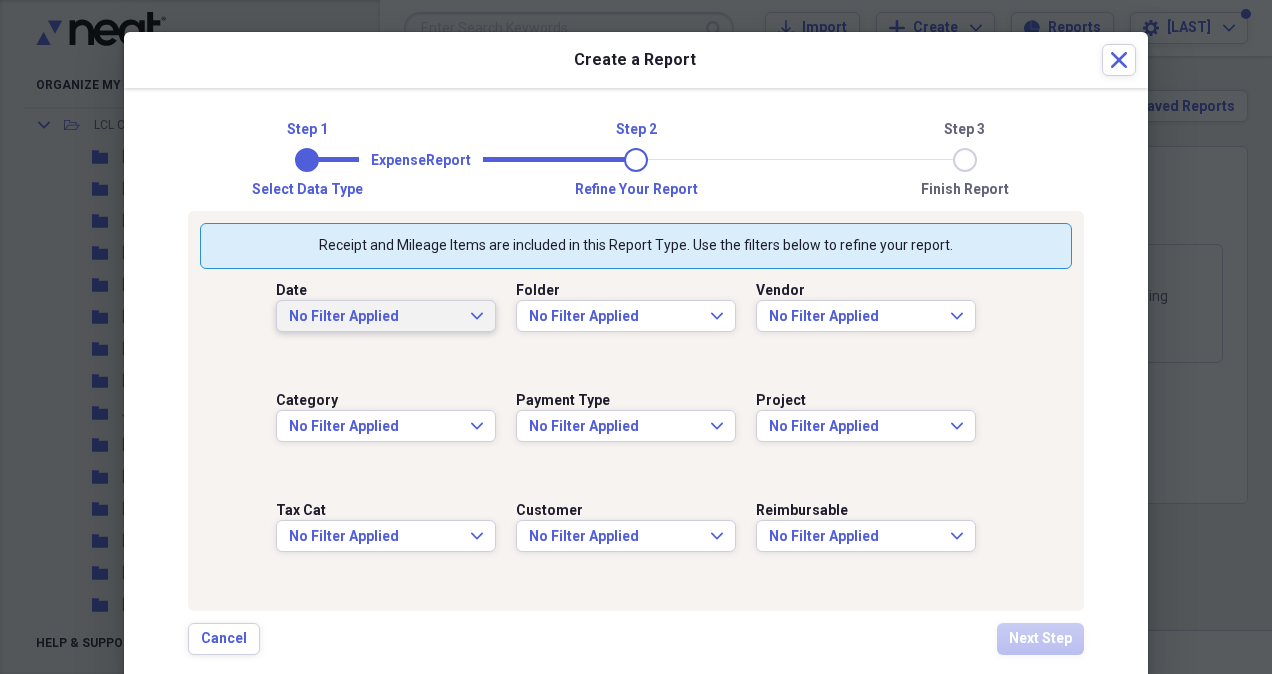 click on "Expand" 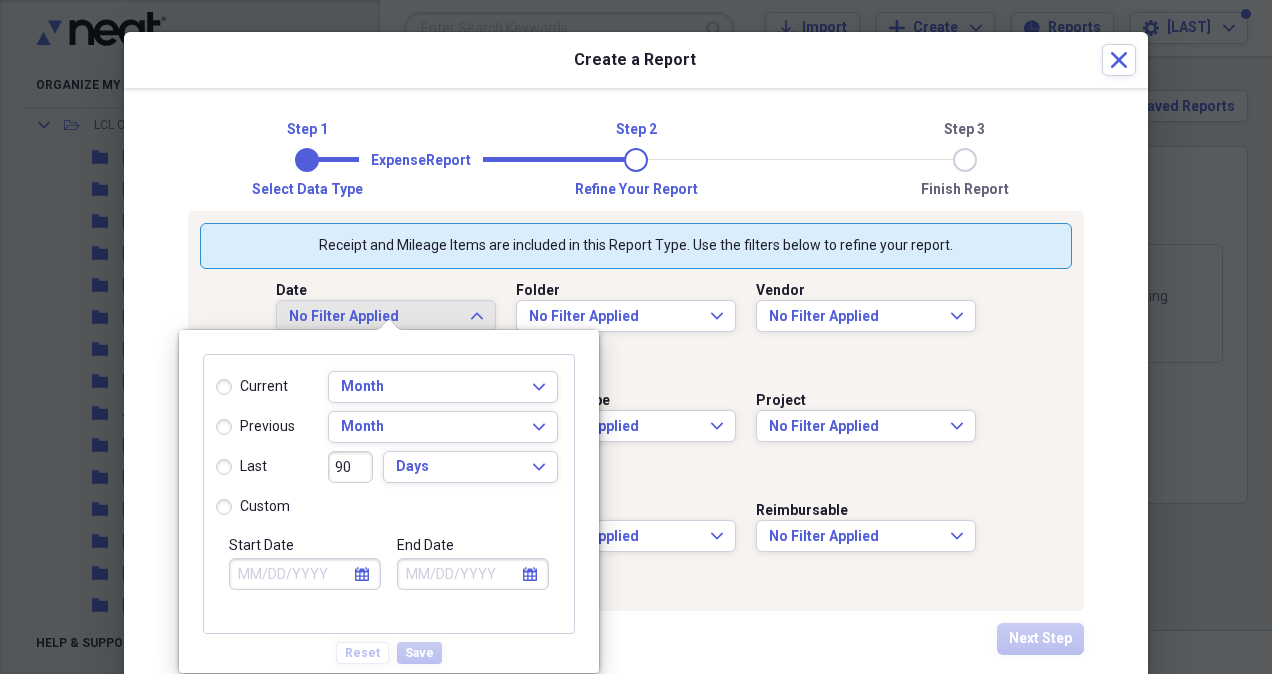 click on "calendar" 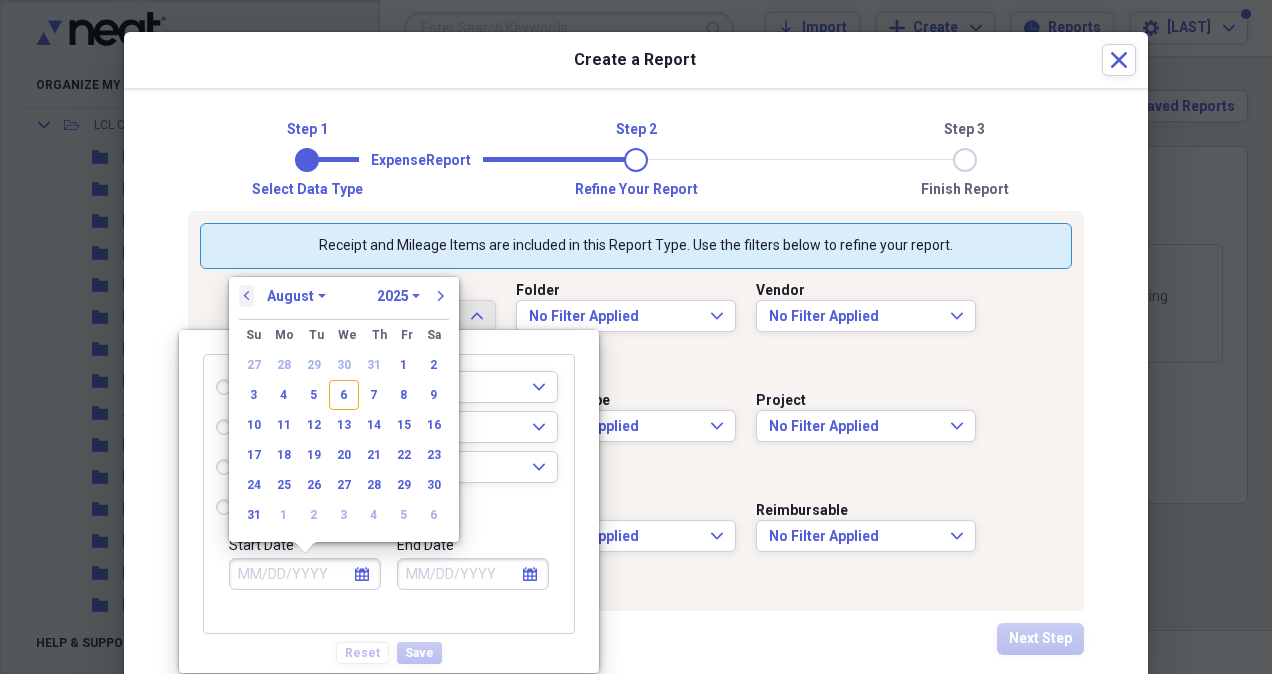 click on "previous" at bounding box center (247, 296) 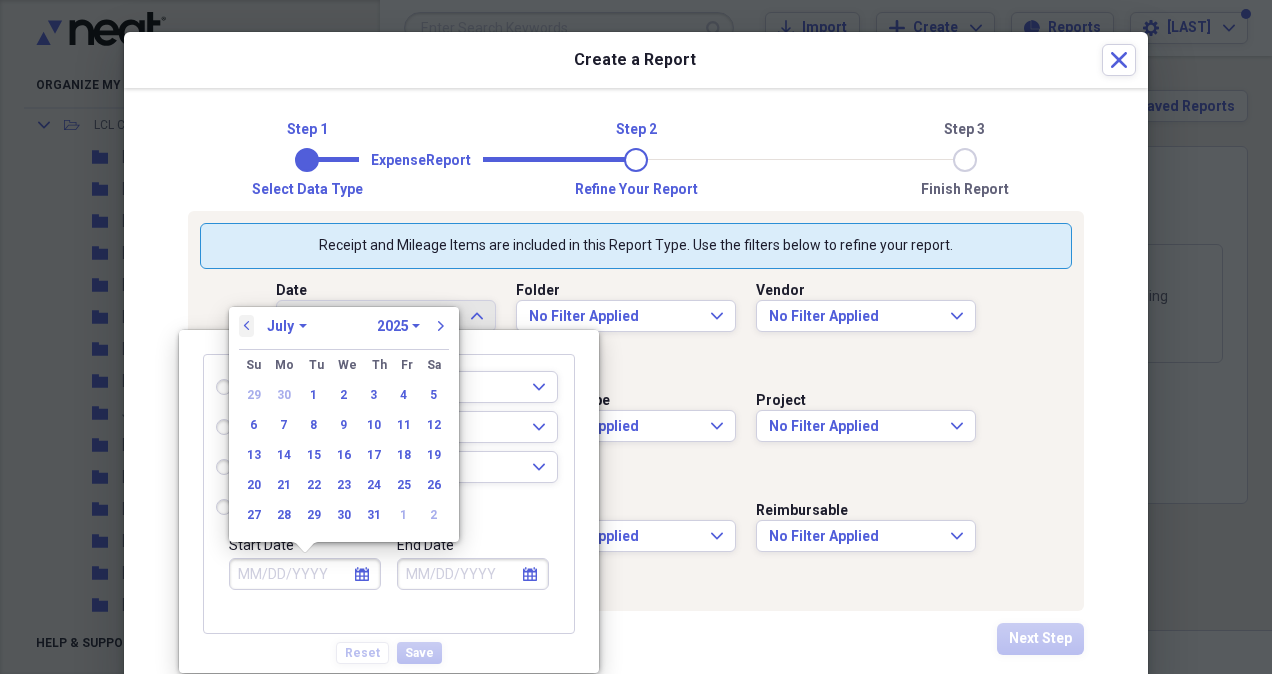 click on "previous" at bounding box center (247, 326) 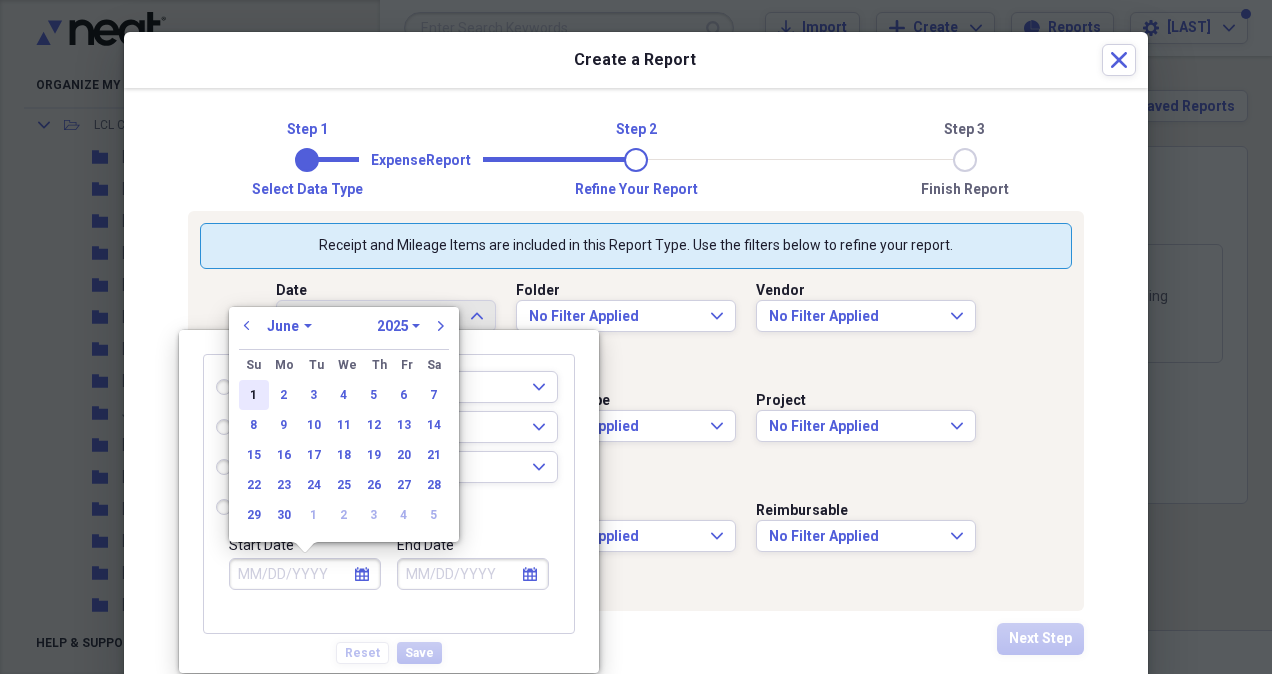 click on "1" at bounding box center [254, 395] 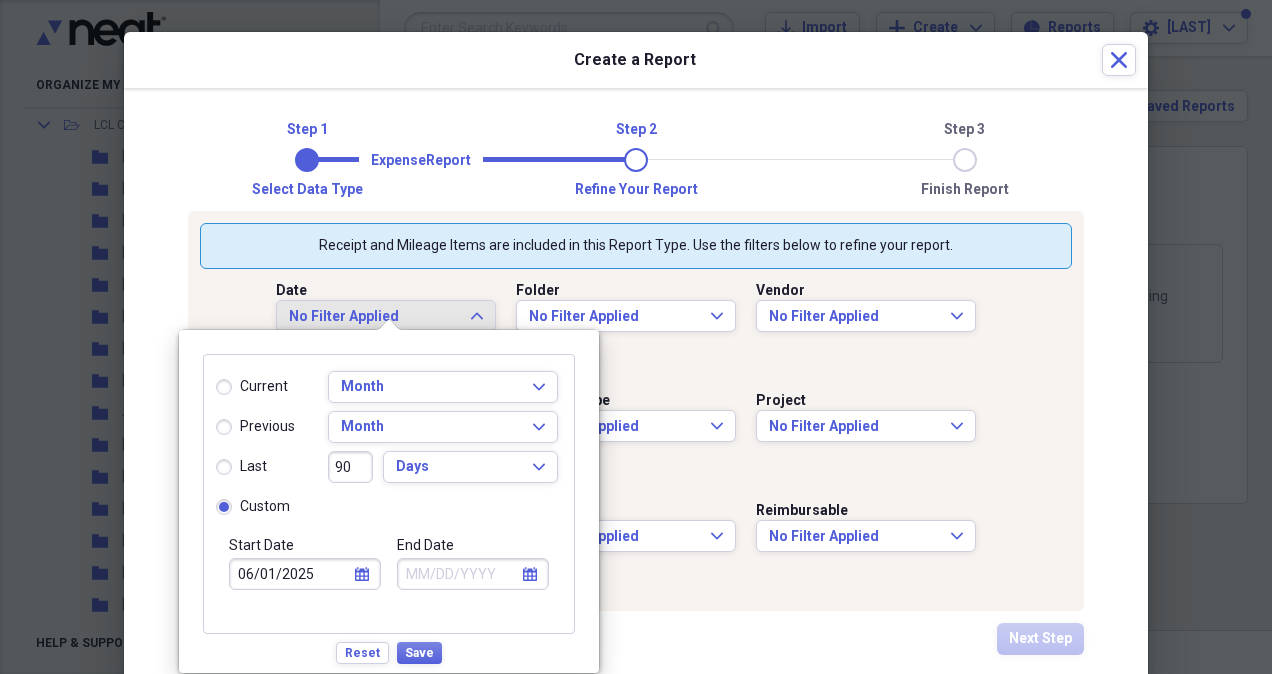 click on "calendar" 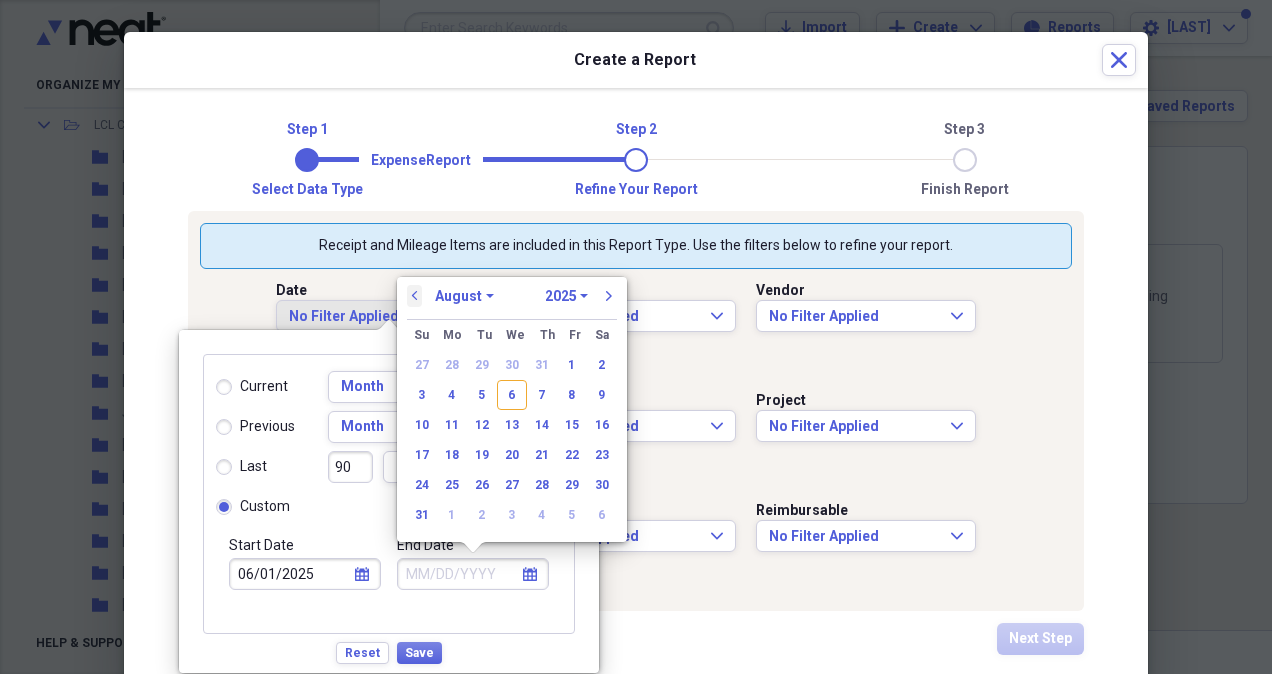 click on "previous" at bounding box center (415, 296) 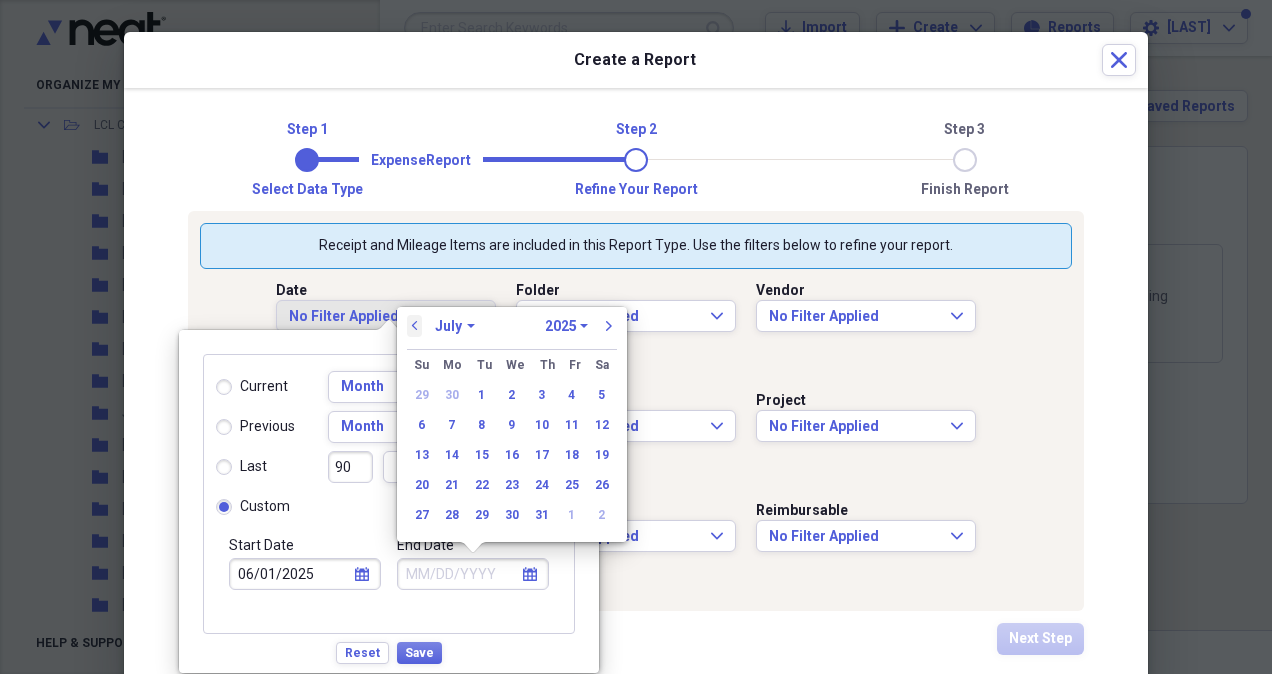 click on "previous" at bounding box center [415, 326] 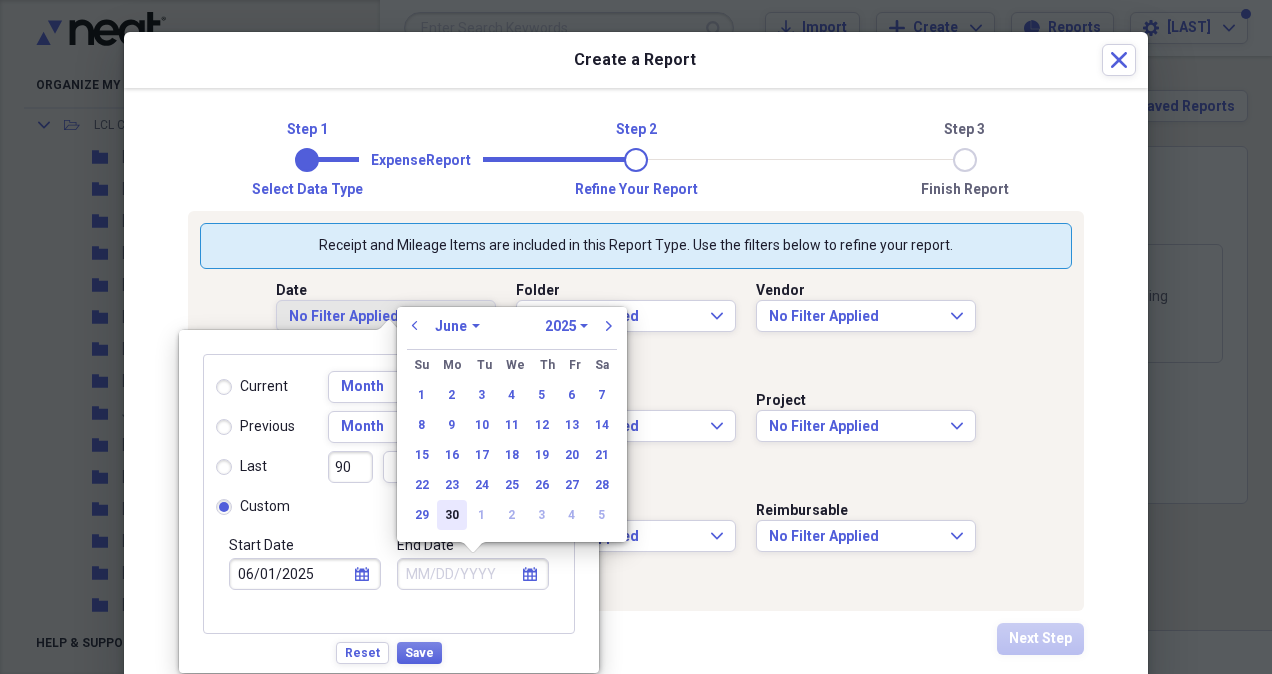 click on "30" at bounding box center [452, 515] 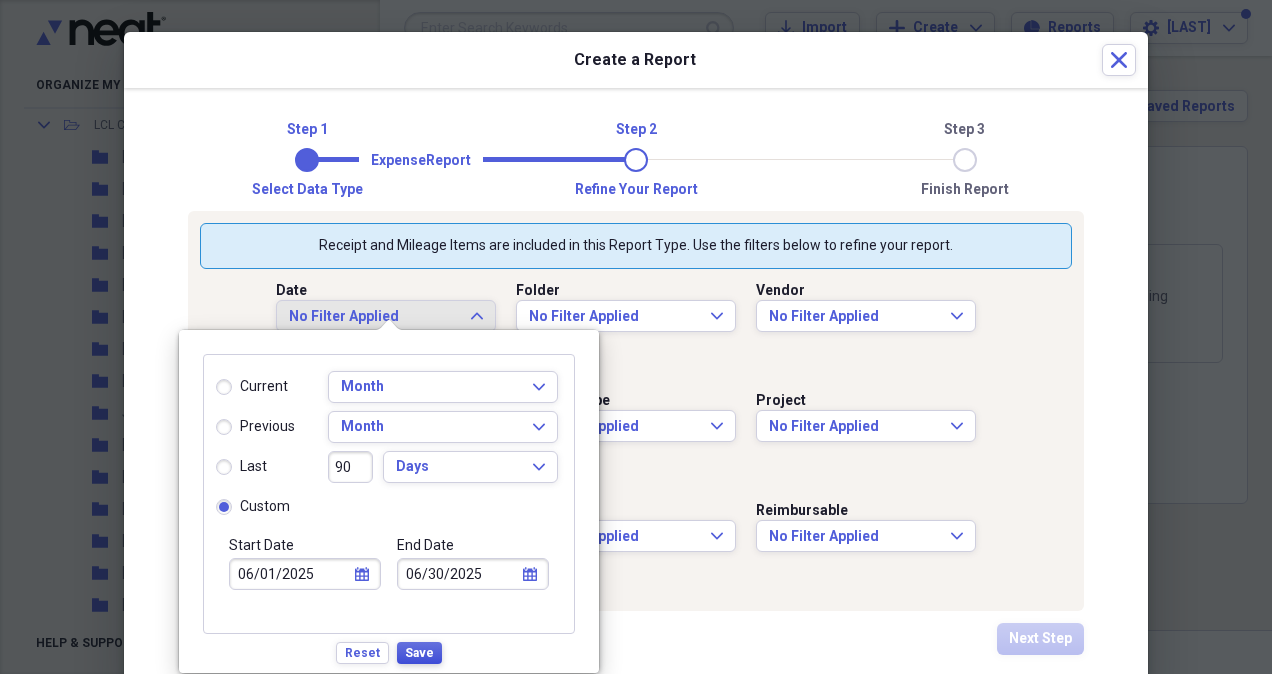 click on "Save" at bounding box center [419, 653] 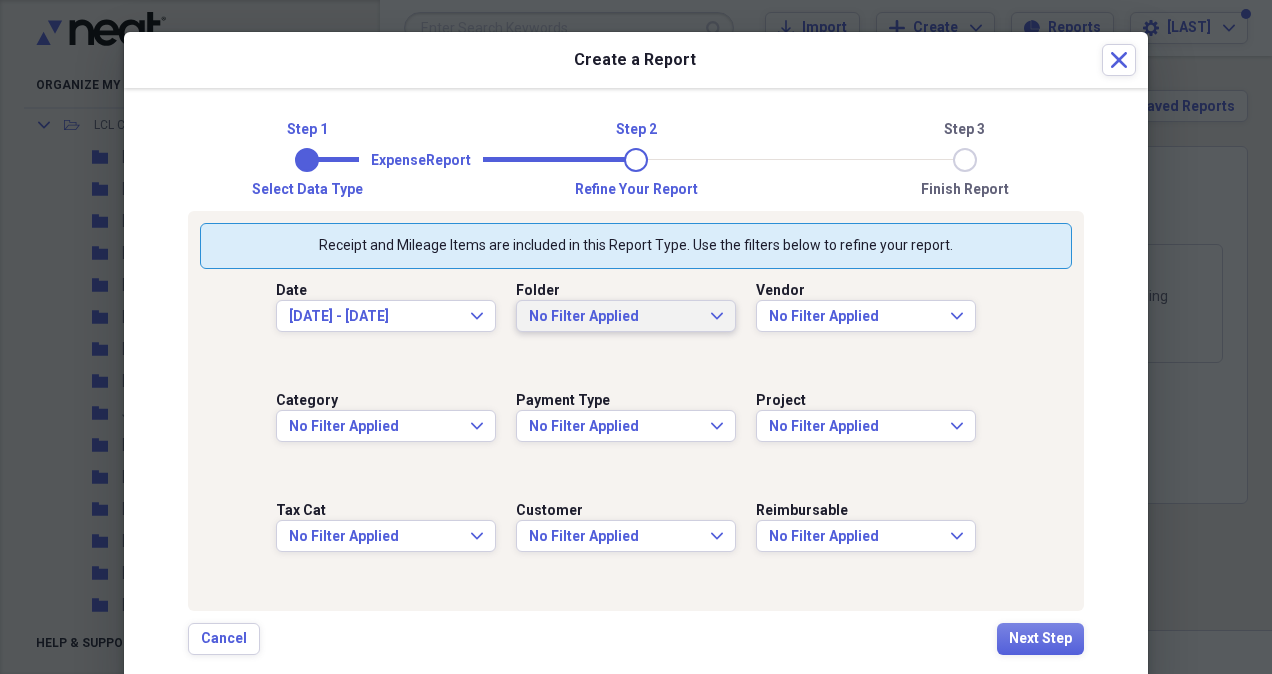 click 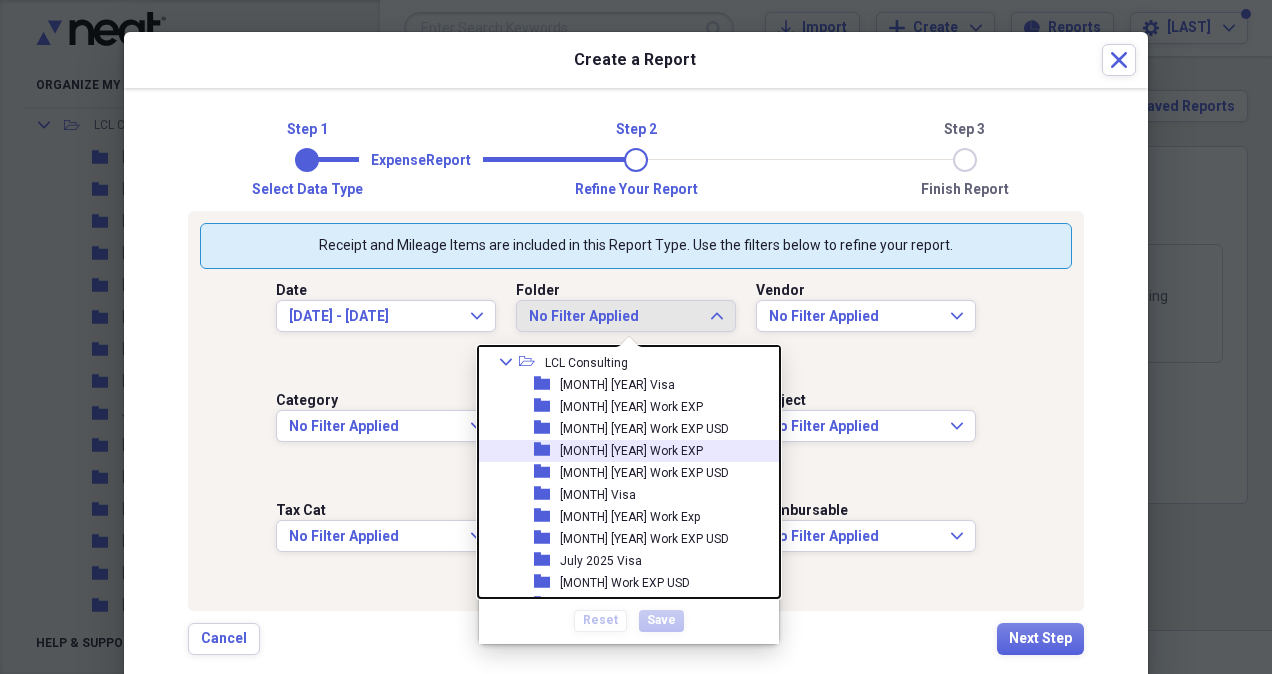 scroll, scrollTop: 200, scrollLeft: 0, axis: vertical 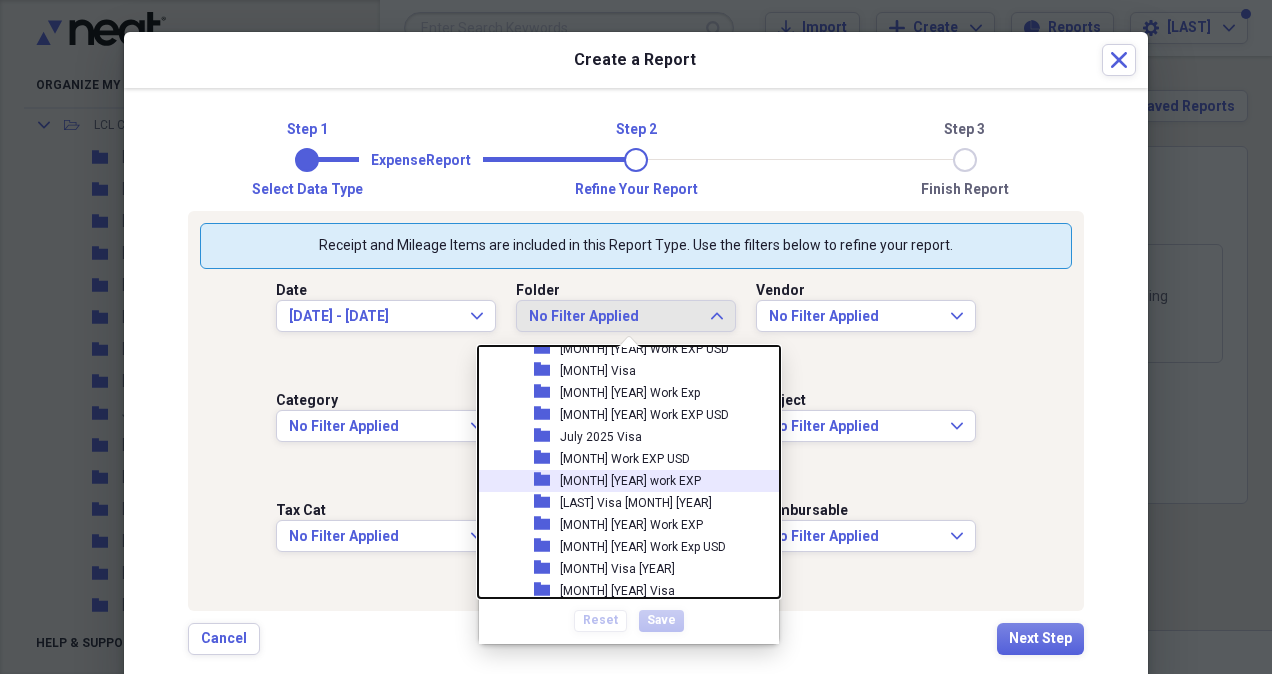 click on "[MONTH] [YEAR] work EXP" at bounding box center [630, 481] 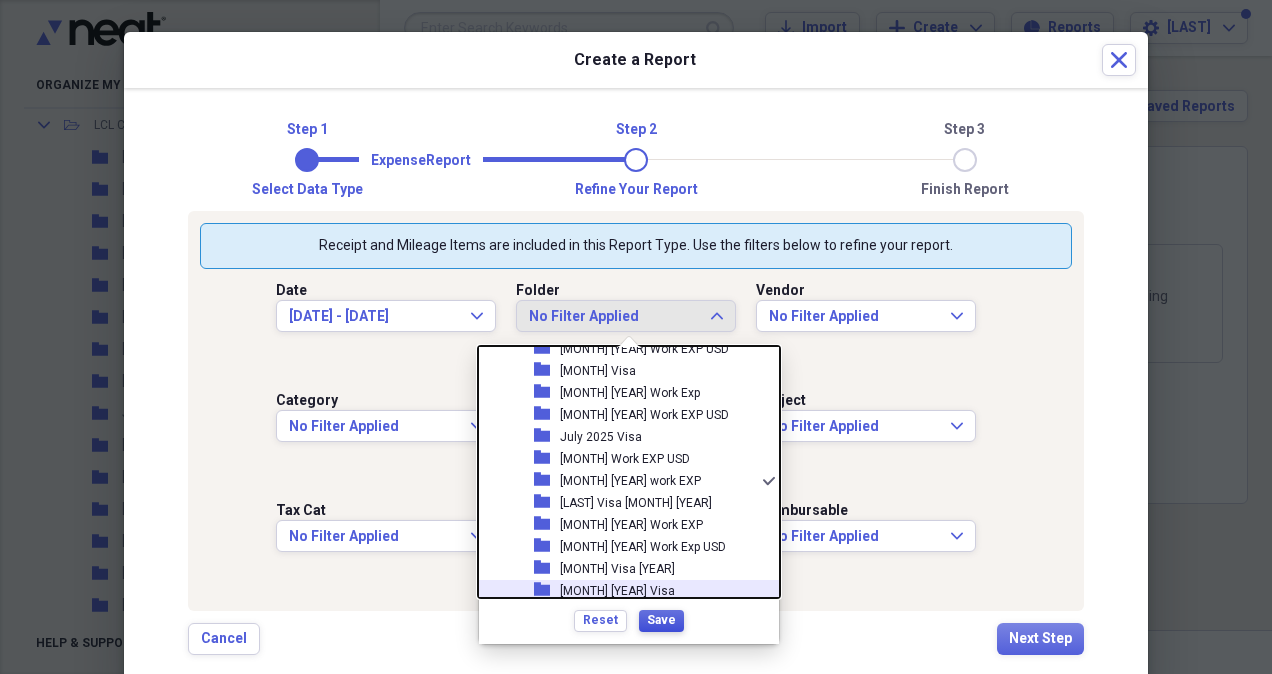 click on "Save" at bounding box center [661, 620] 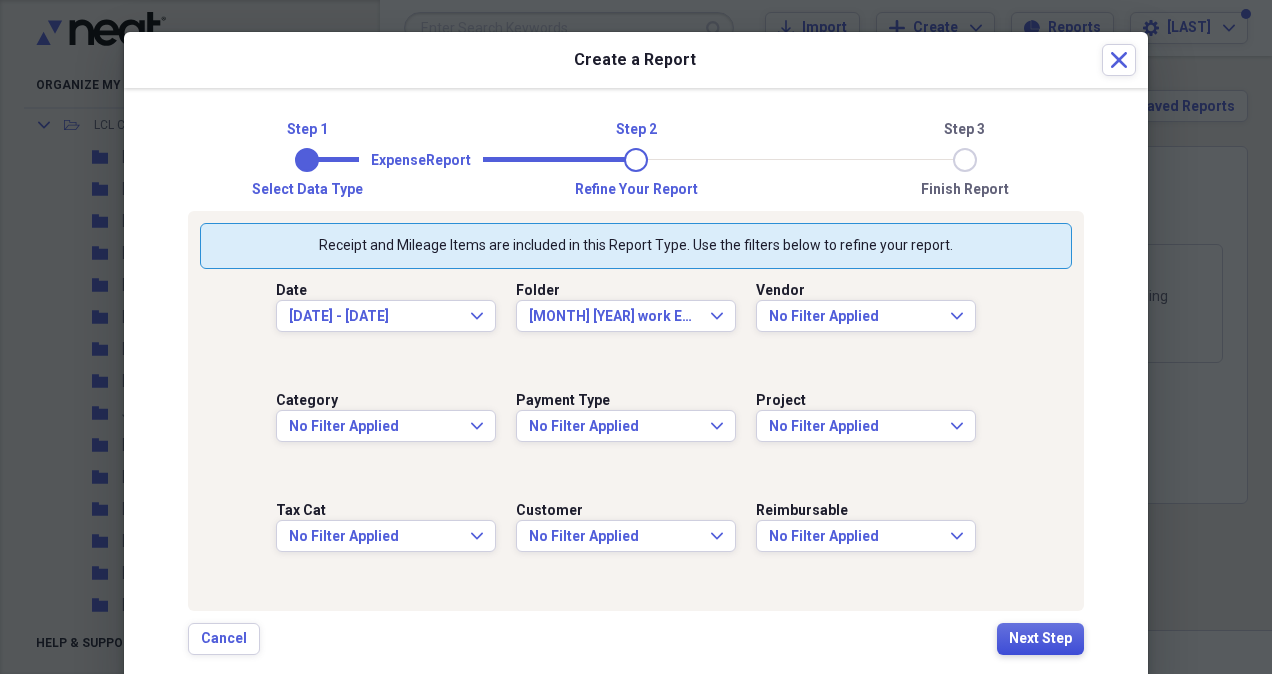 click on "Next Step" at bounding box center (1040, 639) 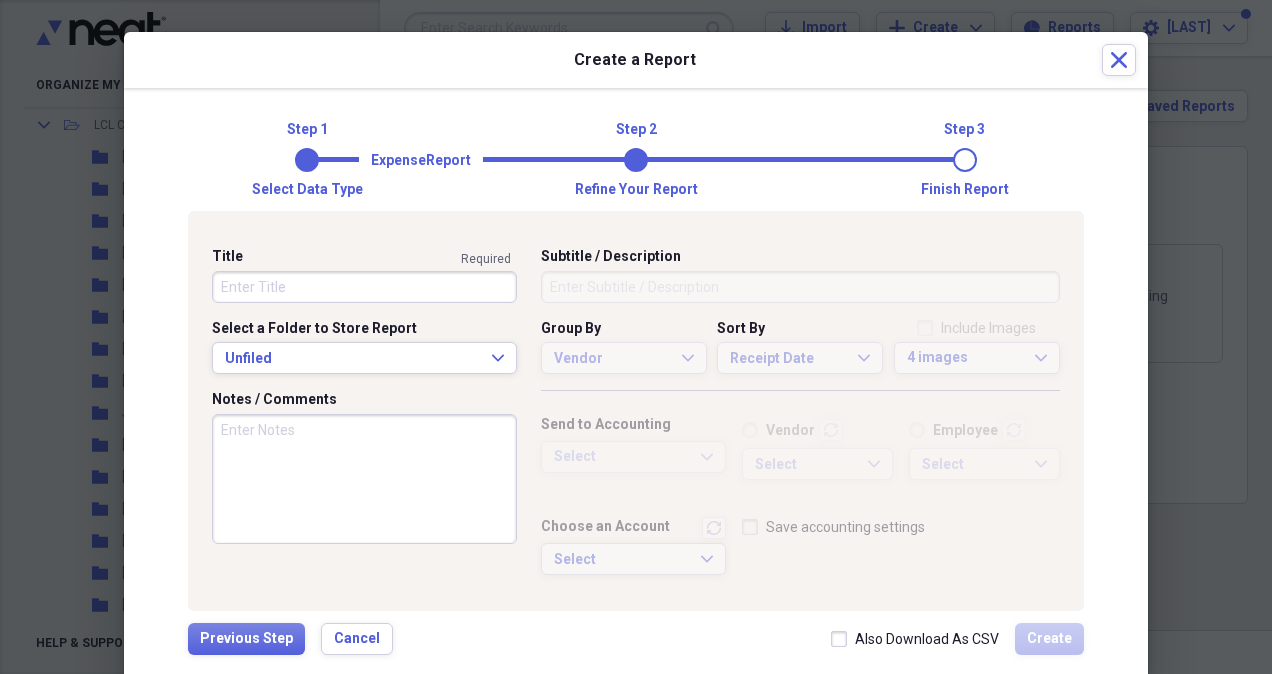 click on "Title" at bounding box center (364, 287) 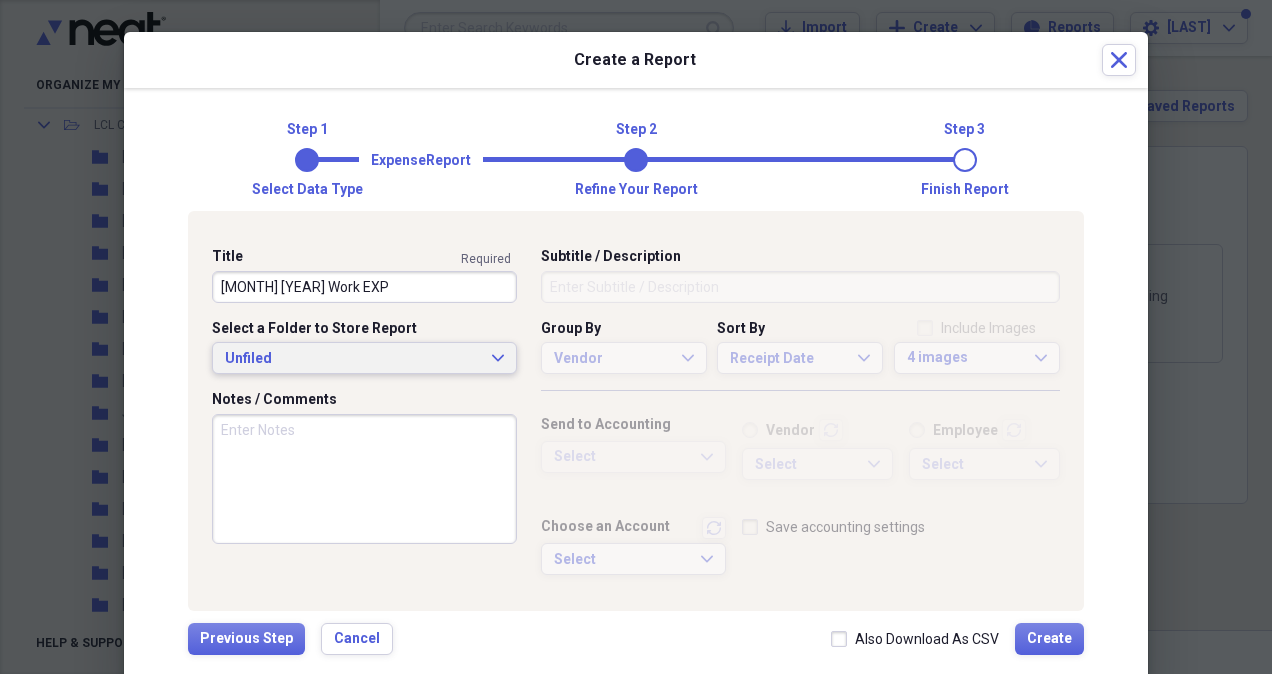 type on "[MONTH] [YEAR] Work EXP" 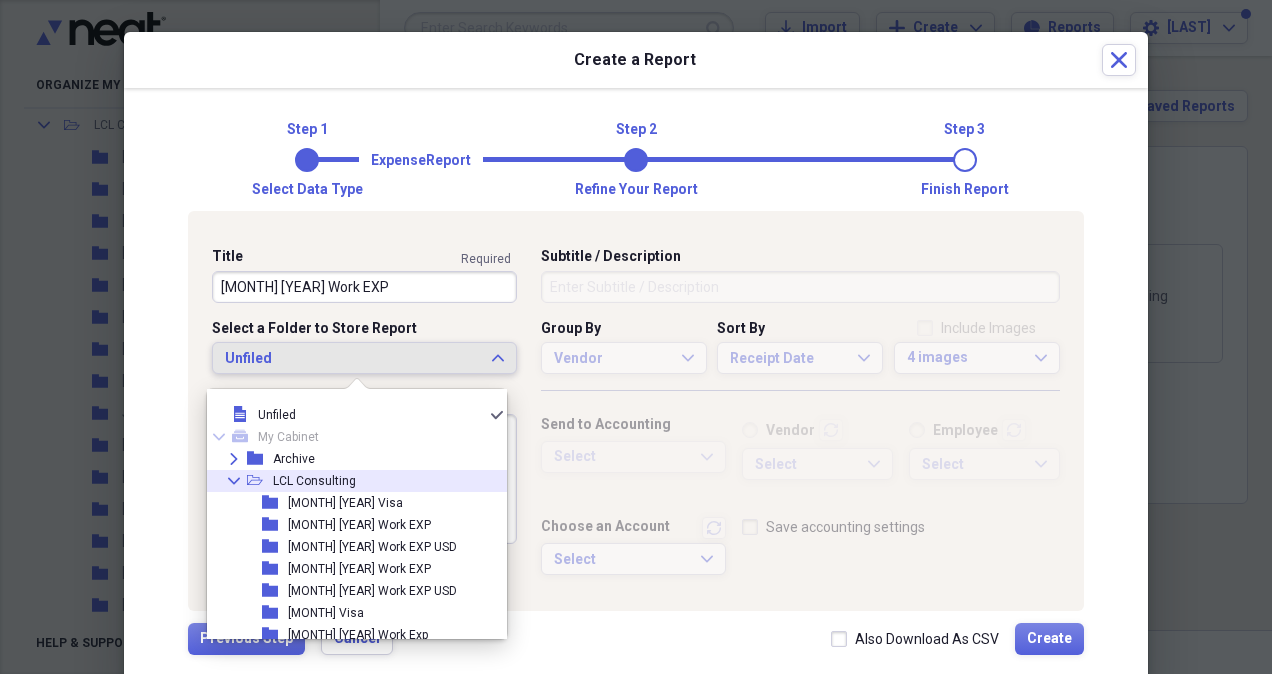 click on "LCL Consulting" at bounding box center (314, 481) 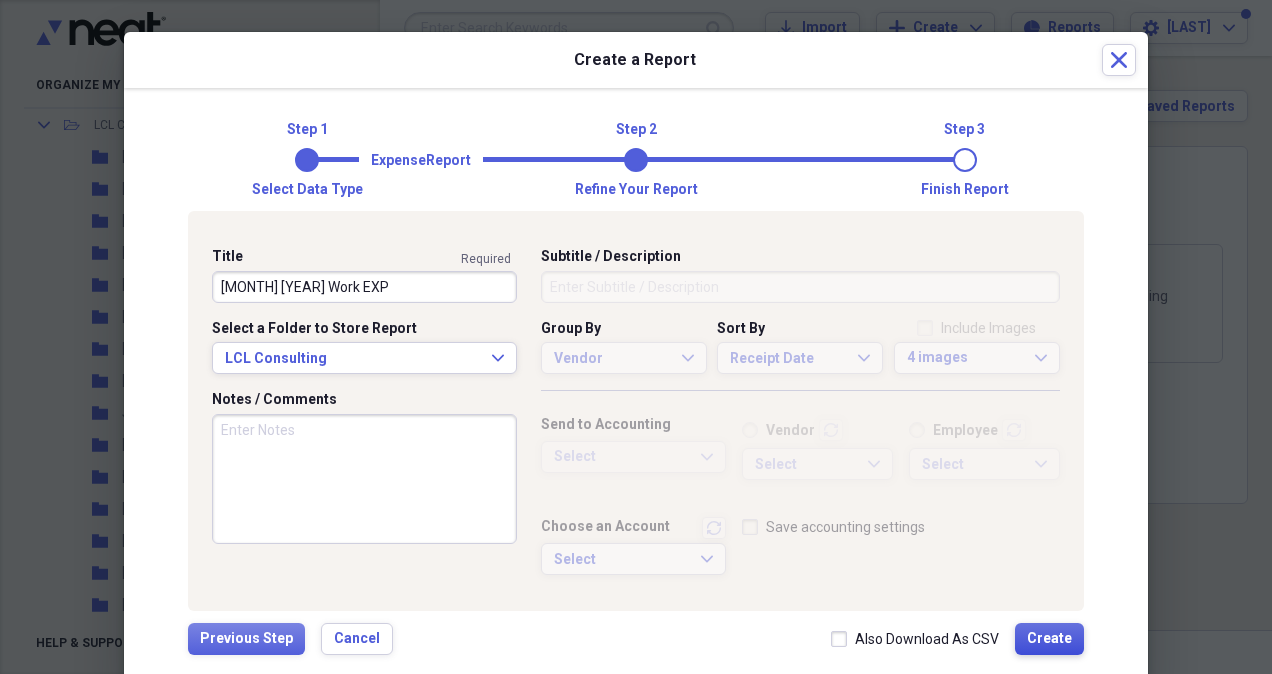 click on "Create" at bounding box center (1049, 639) 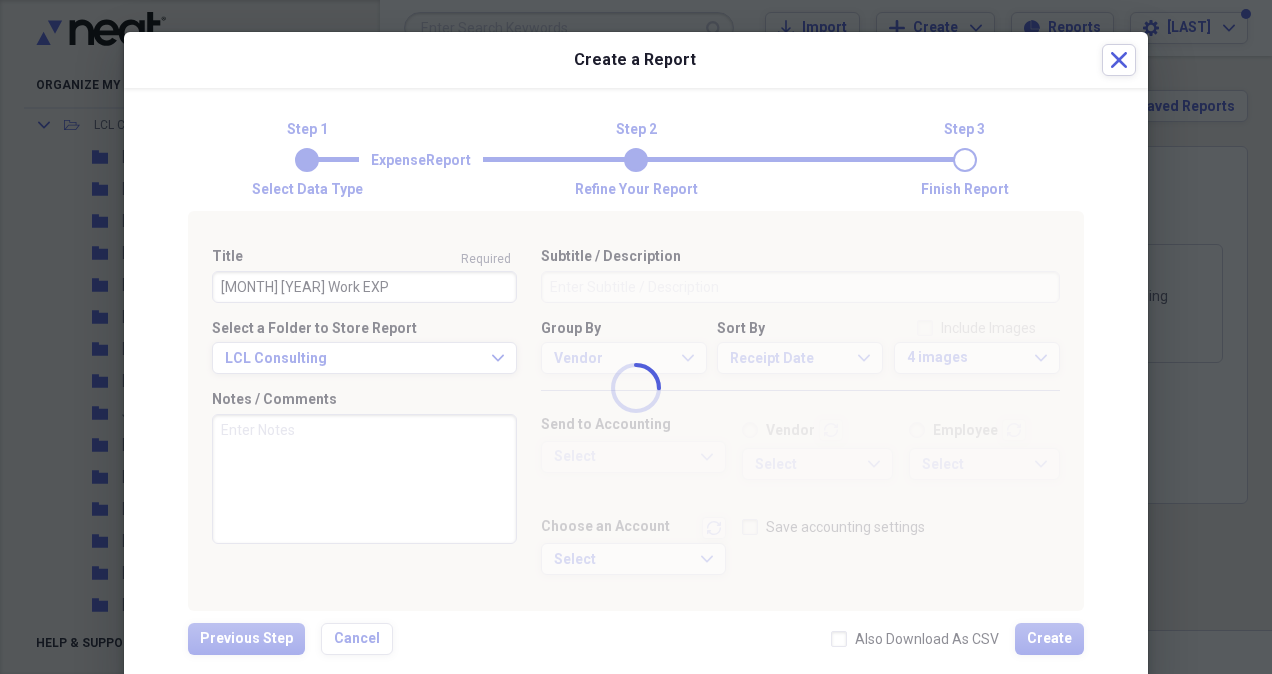 type 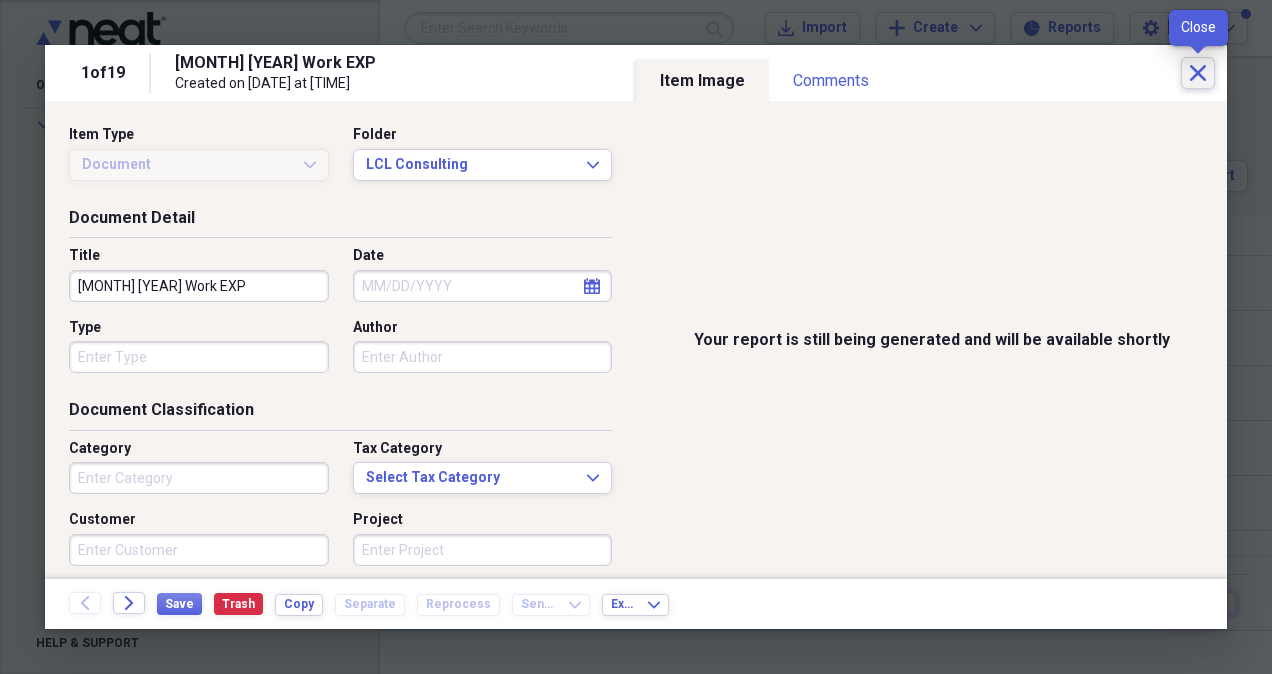 click 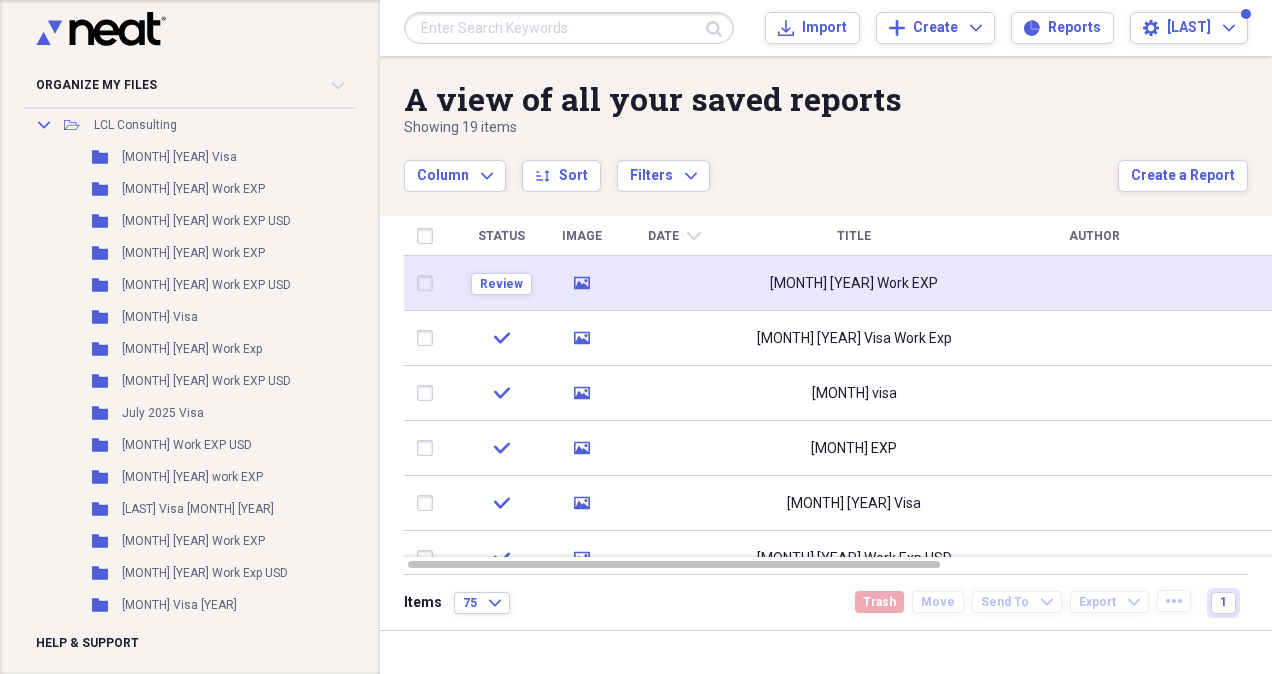 click on "[MONTH] [YEAR] Work EXP" at bounding box center (854, 284) 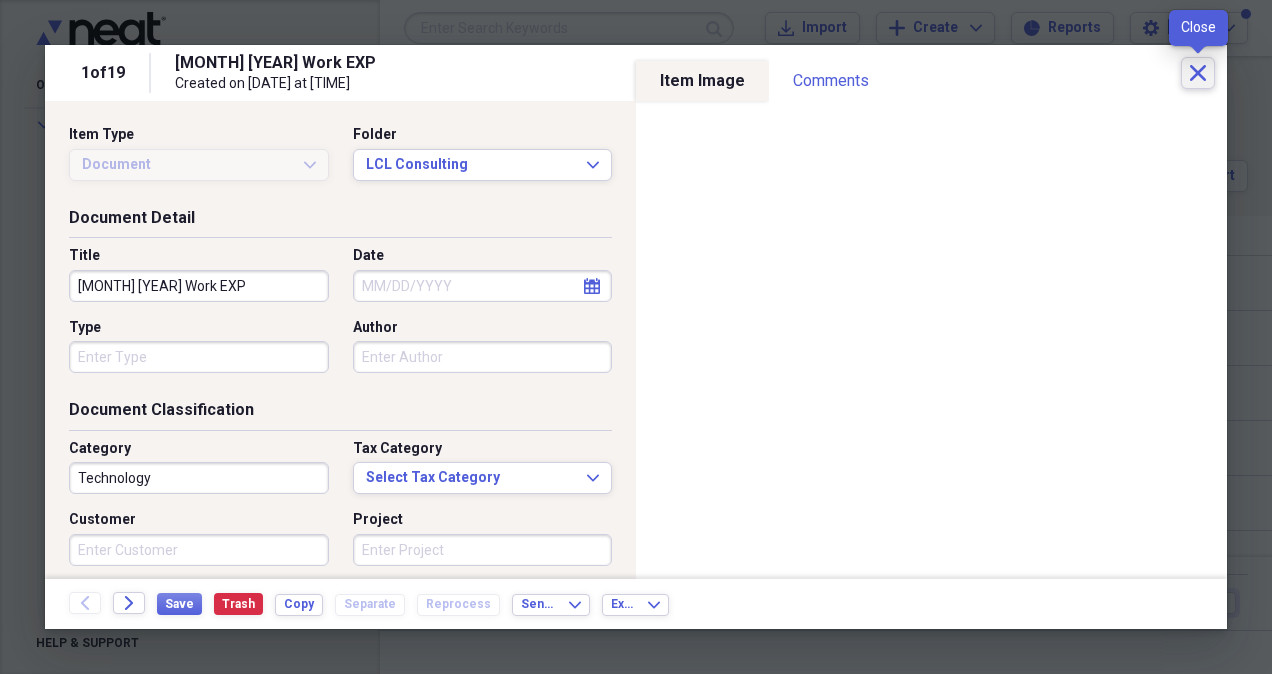click on "Close" 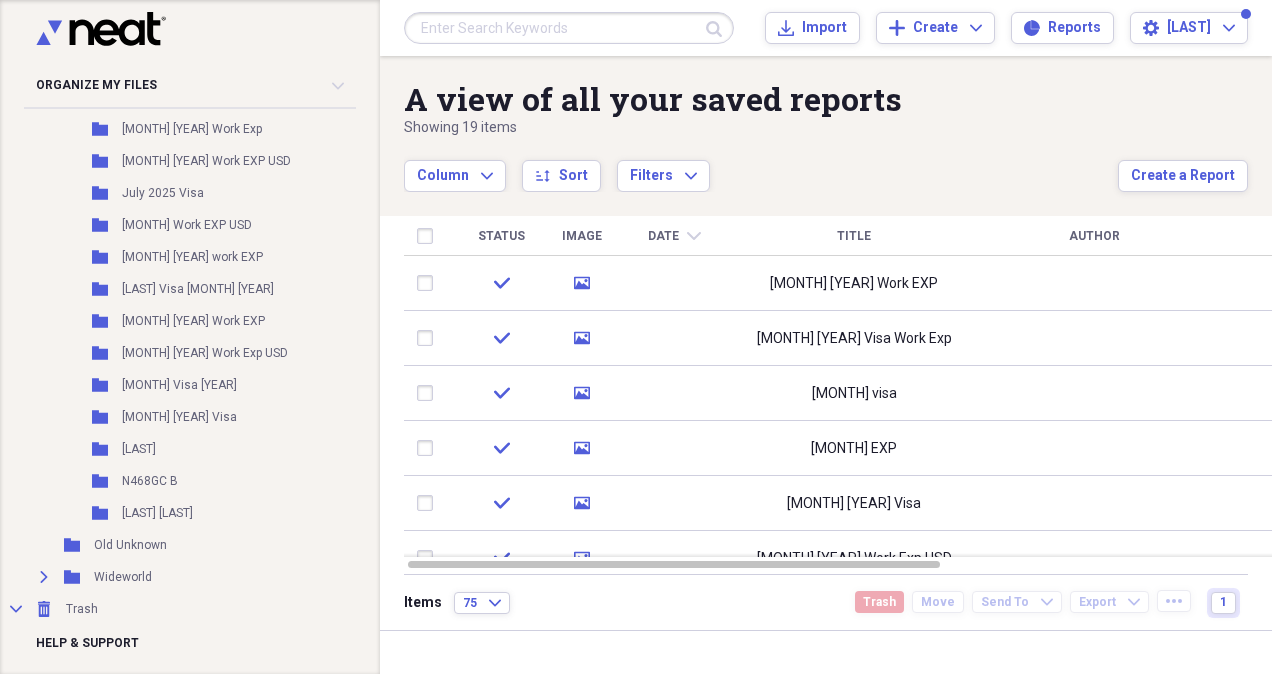scroll, scrollTop: 434, scrollLeft: 0, axis: vertical 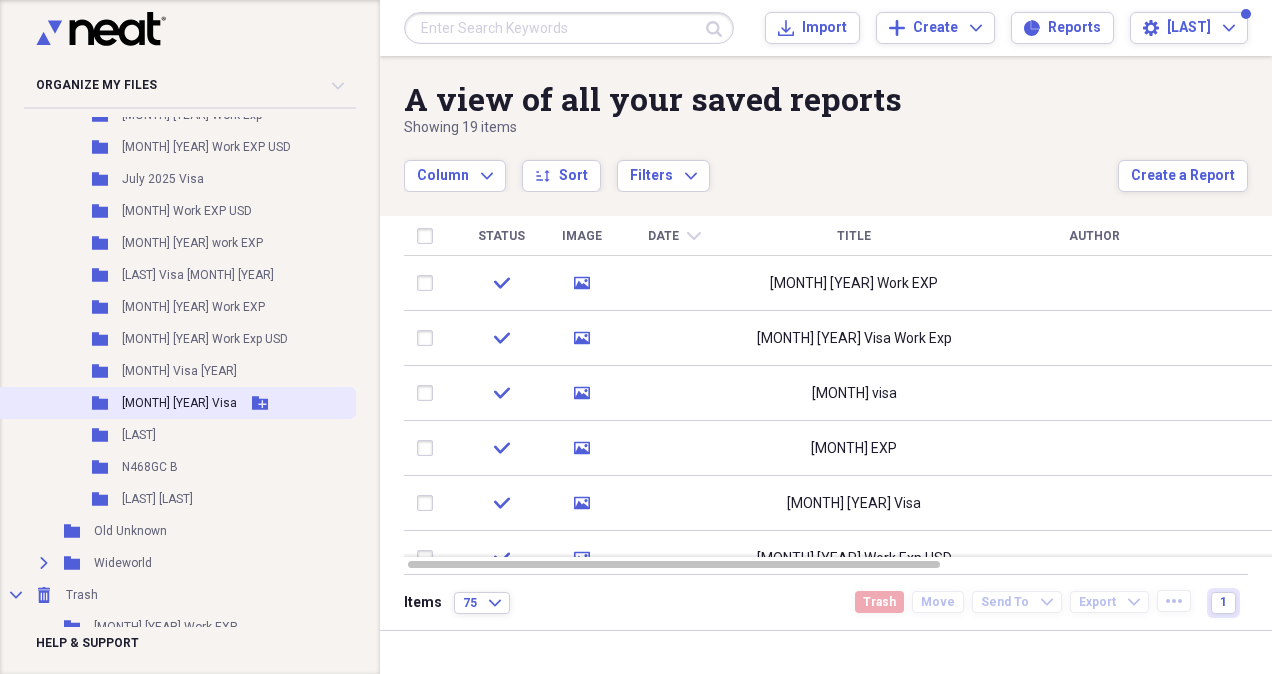 click on "[MONTH] [YEAR] Visa" at bounding box center [179, 403] 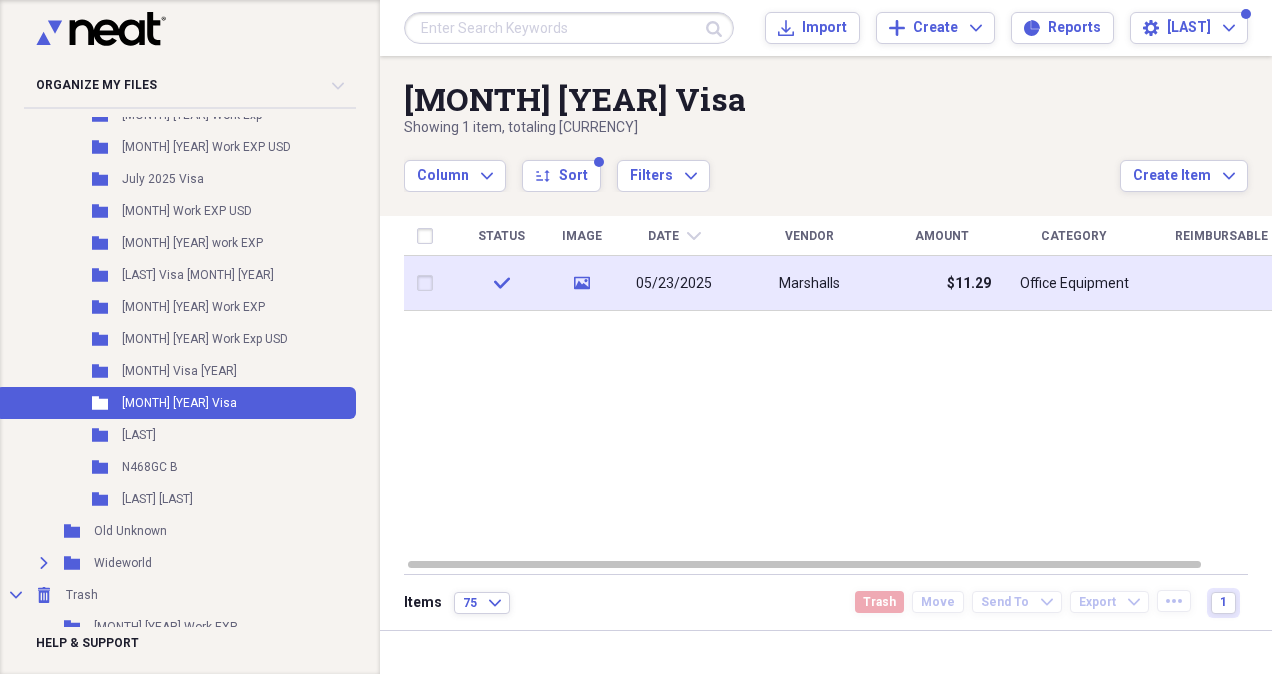 click on "Marshalls" at bounding box center [809, 283] 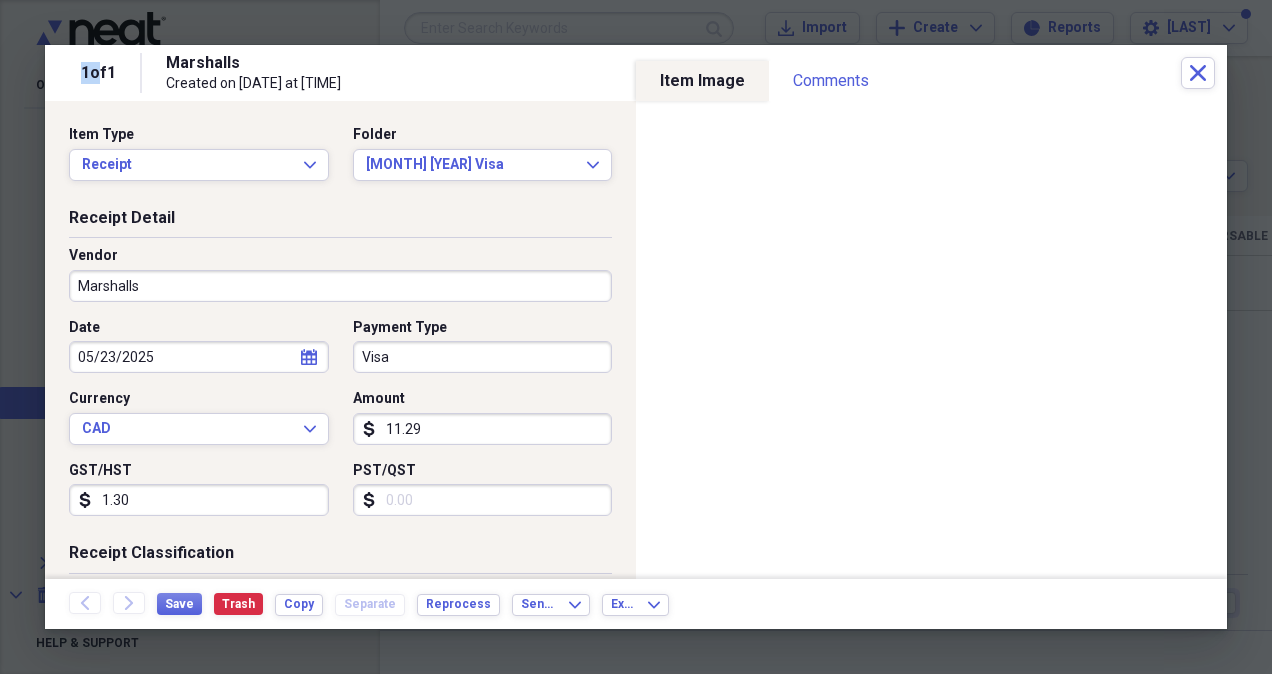 click 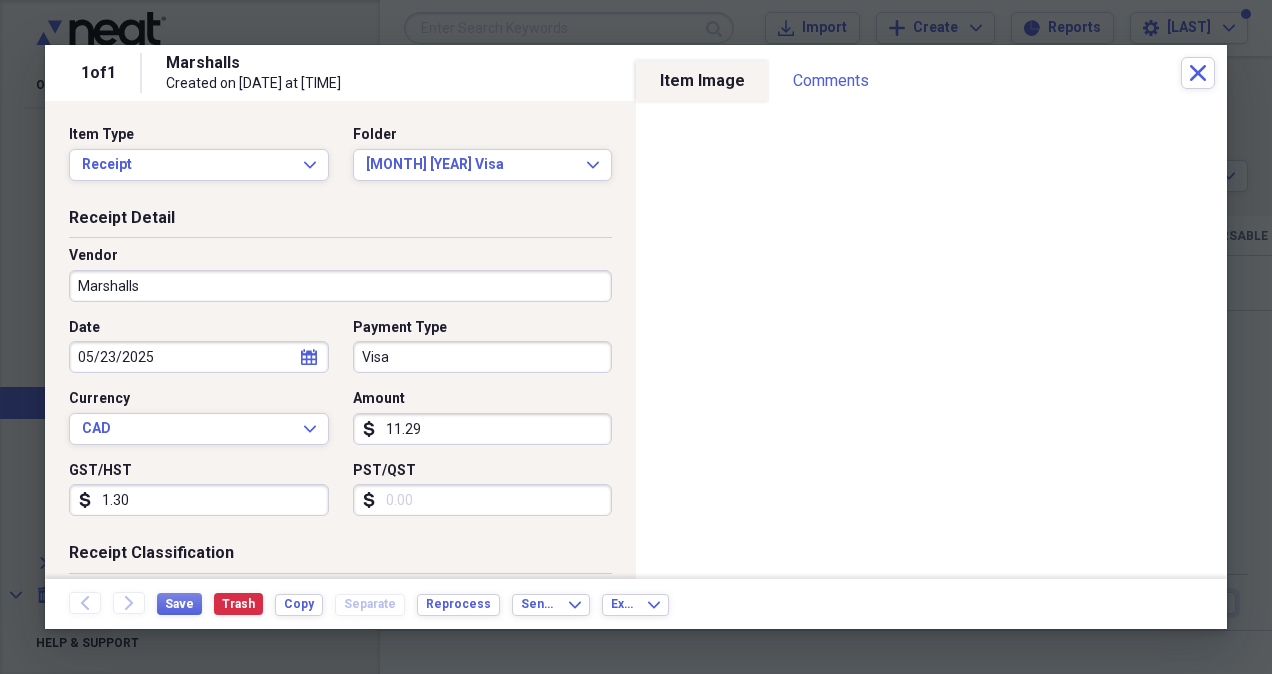 select on "4" 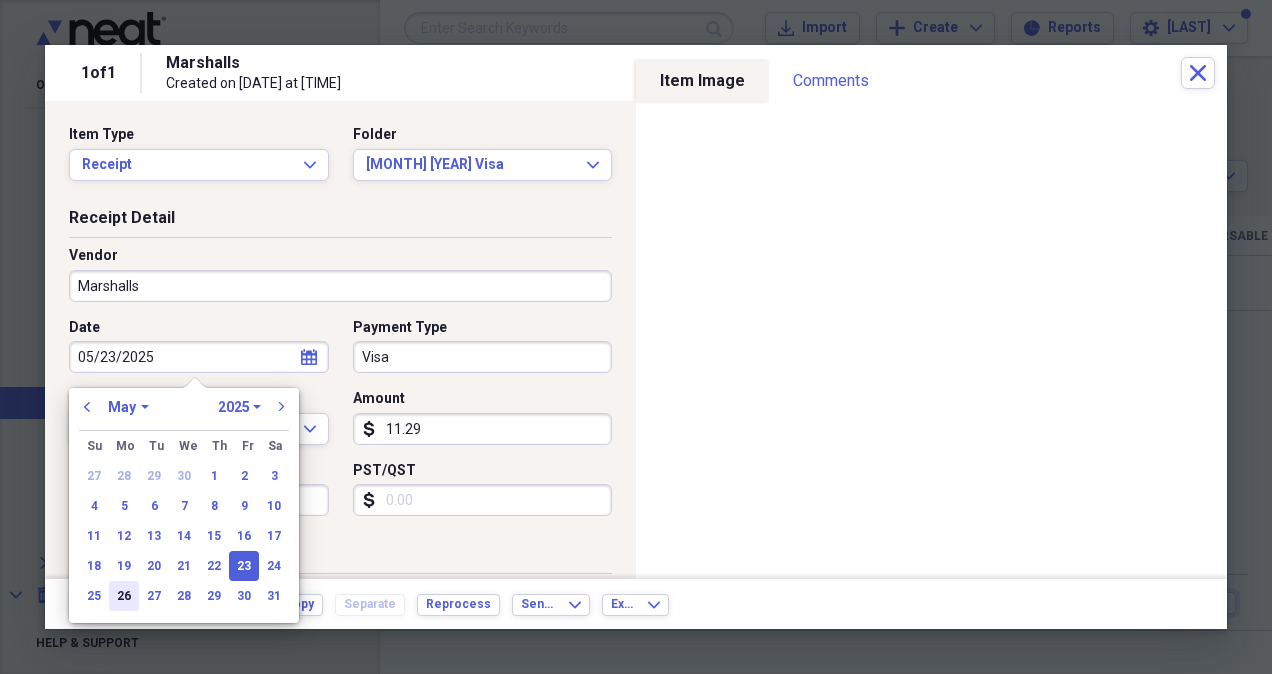 click on "26" at bounding box center [124, 596] 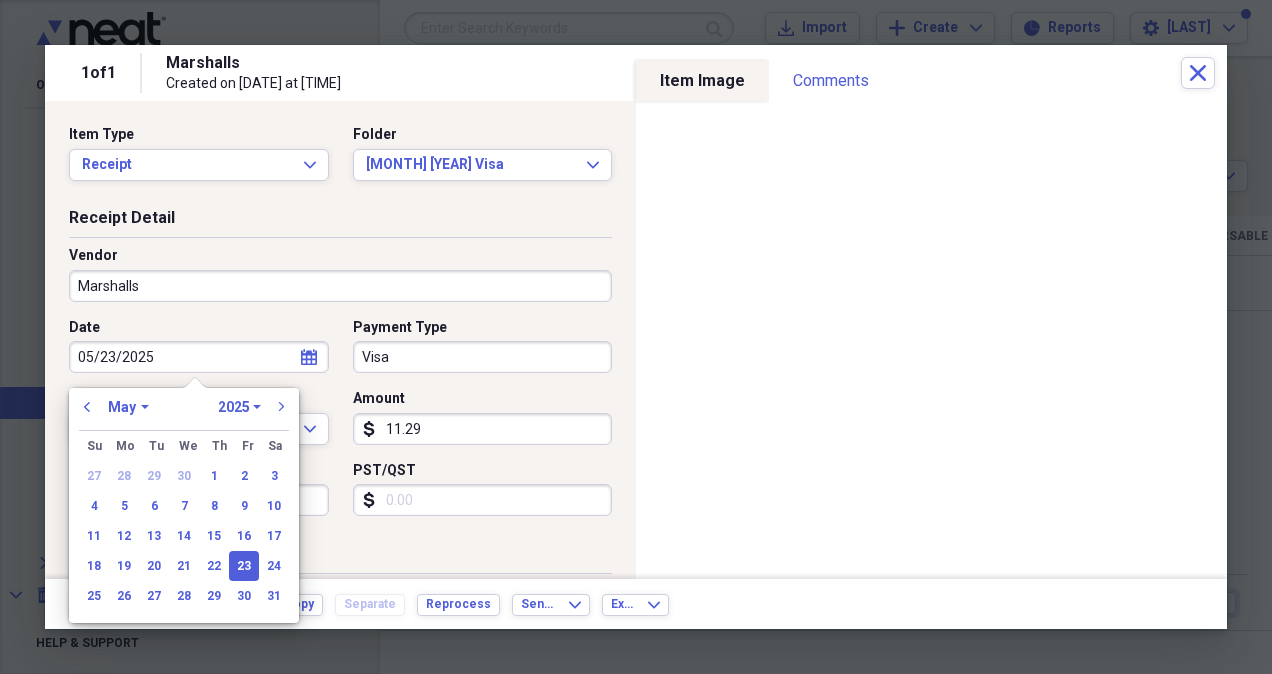 type on "05/26/2025" 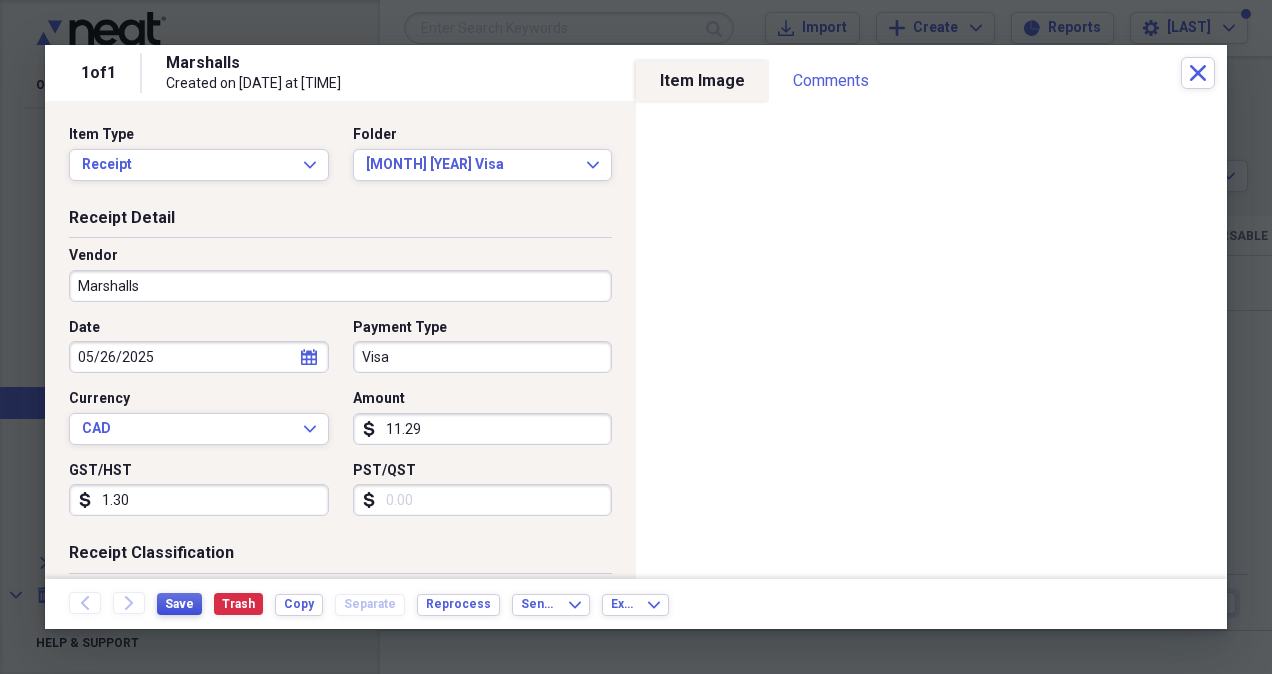 click on "Save" at bounding box center (179, 604) 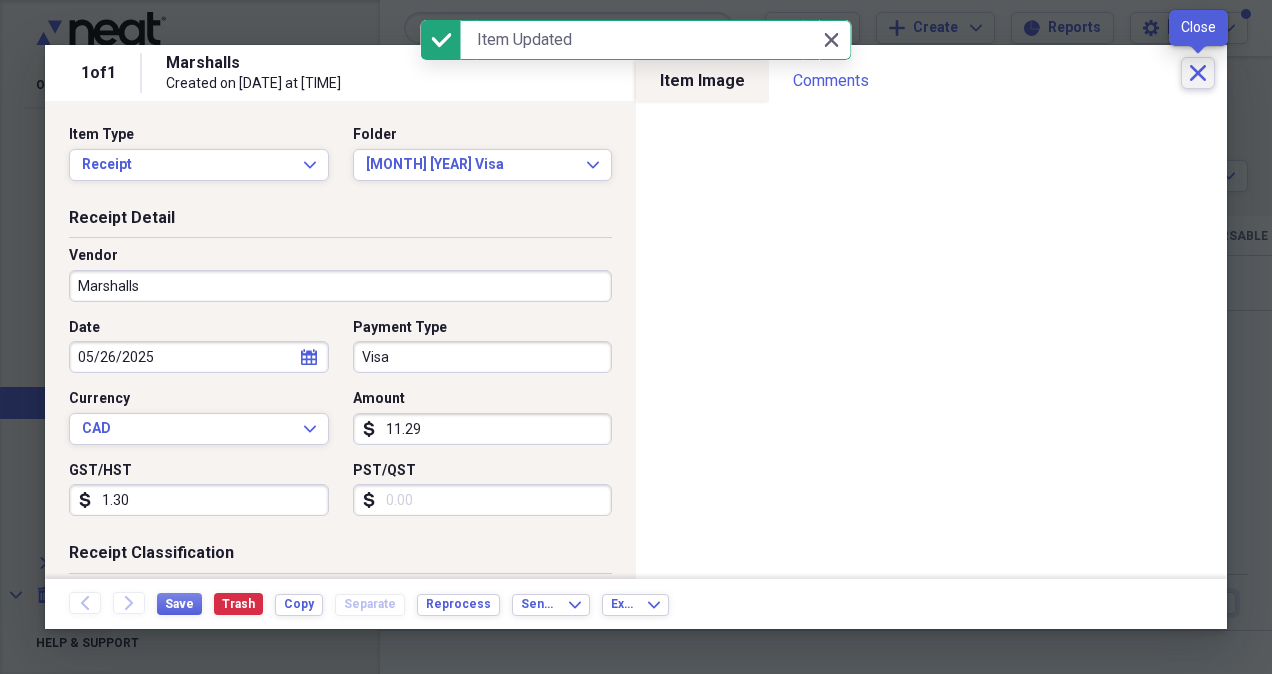 click on "Close" 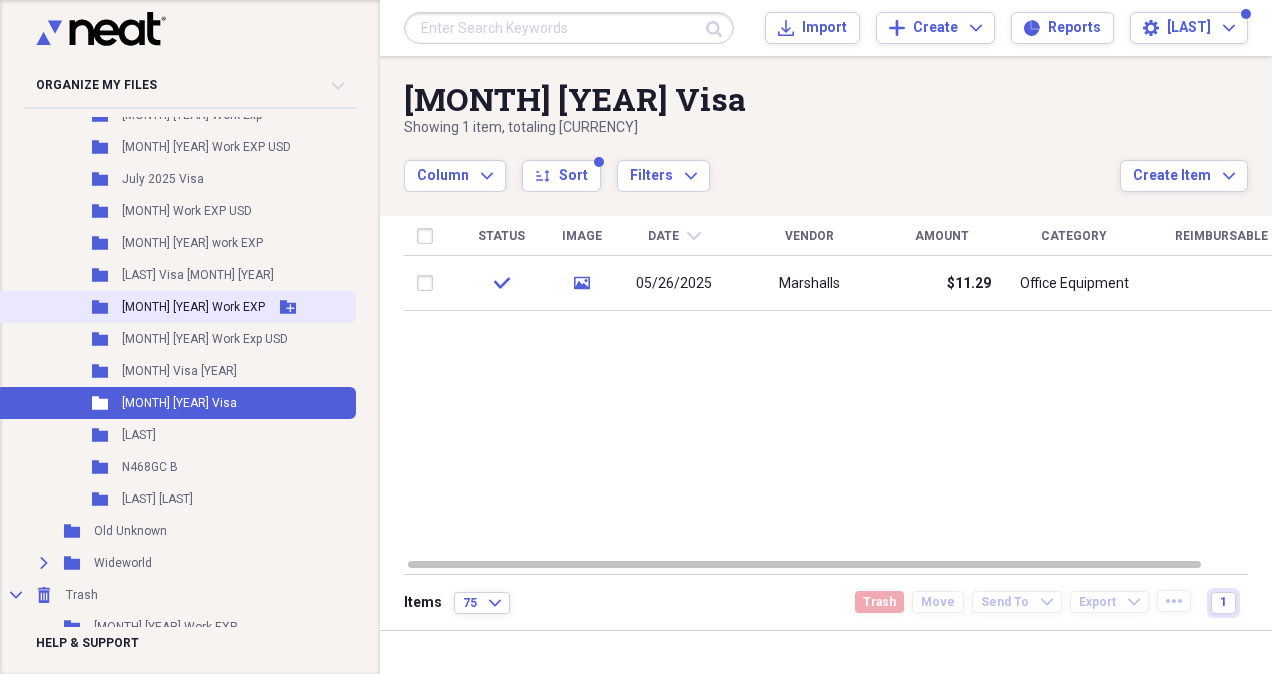 click on "Folder [MONTH] [YEAR] Work EXP Add Folder" at bounding box center (176, 307) 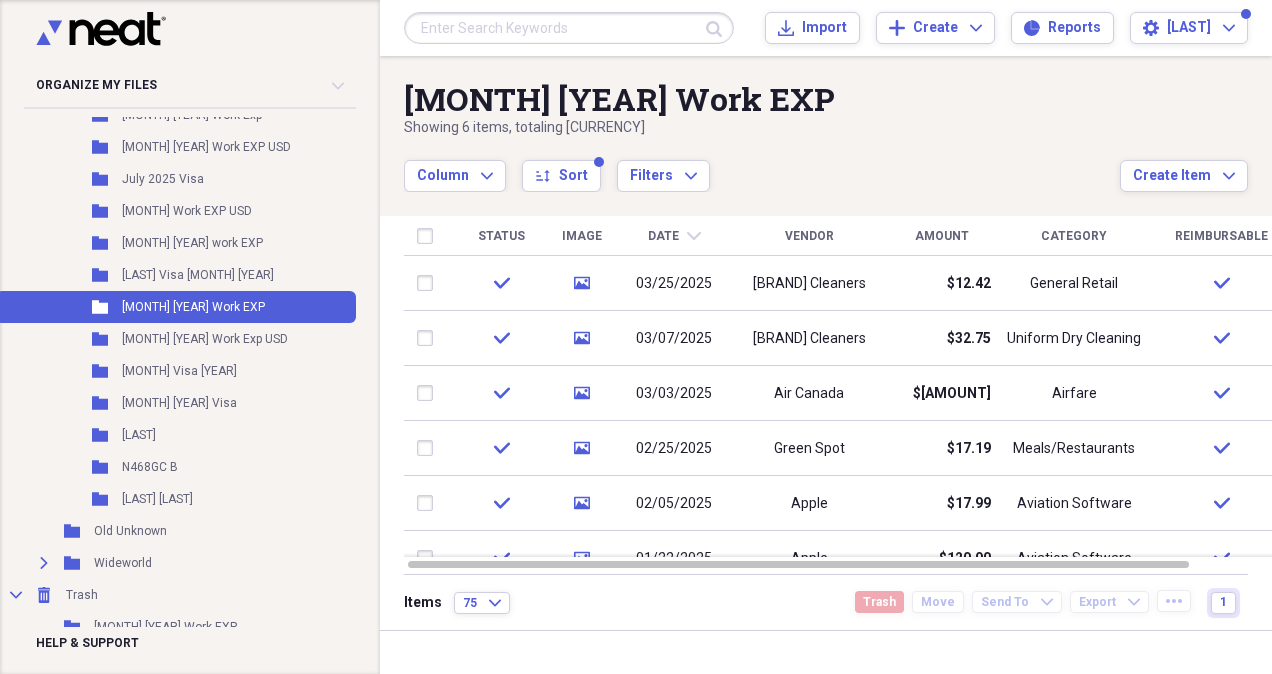 drag, startPoint x: 1264, startPoint y: 371, endPoint x: 1270, endPoint y: 272, distance: 99.18165 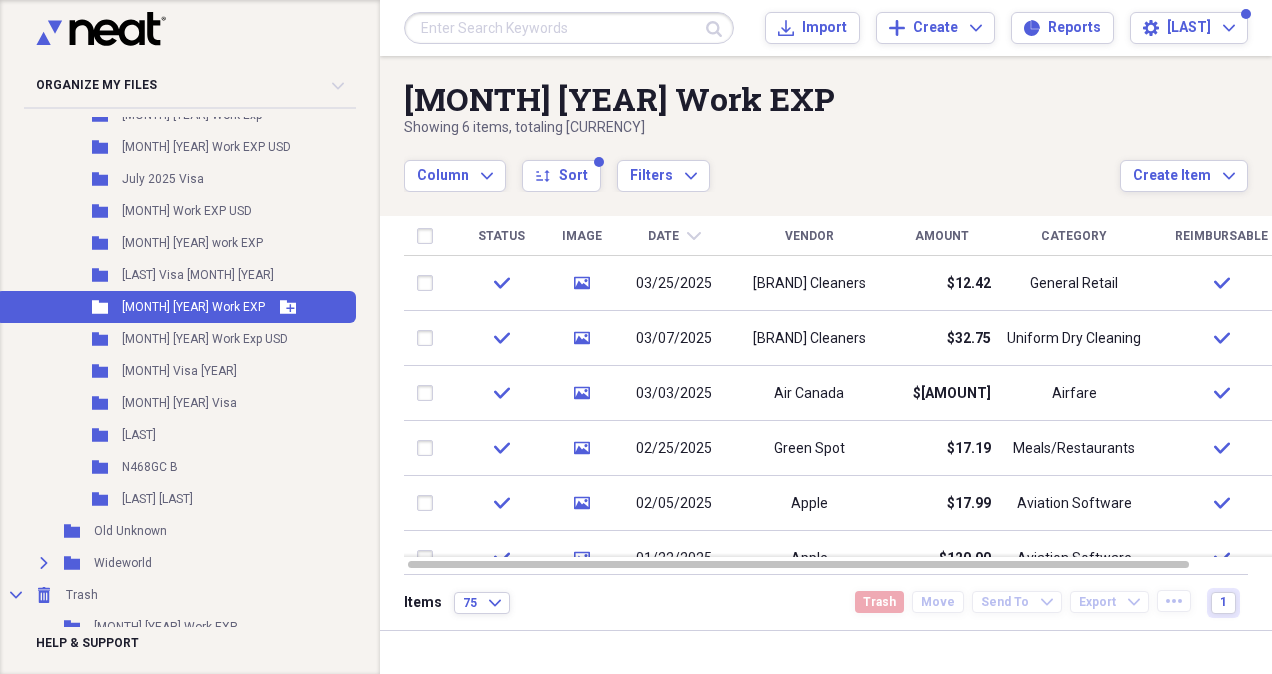 click on "Folder [MONTH] [YEAR] Work EXP Add Folder" at bounding box center (176, 307) 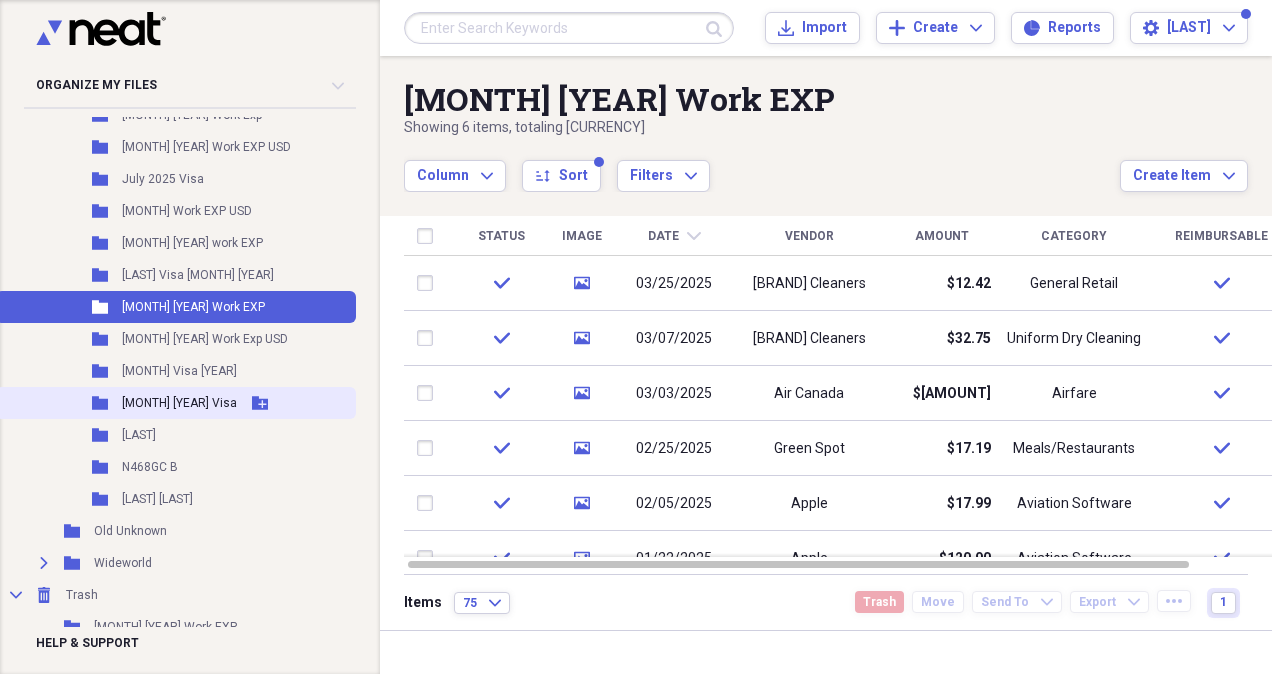 click on "[MONTH] [YEAR] Visa" at bounding box center (179, 403) 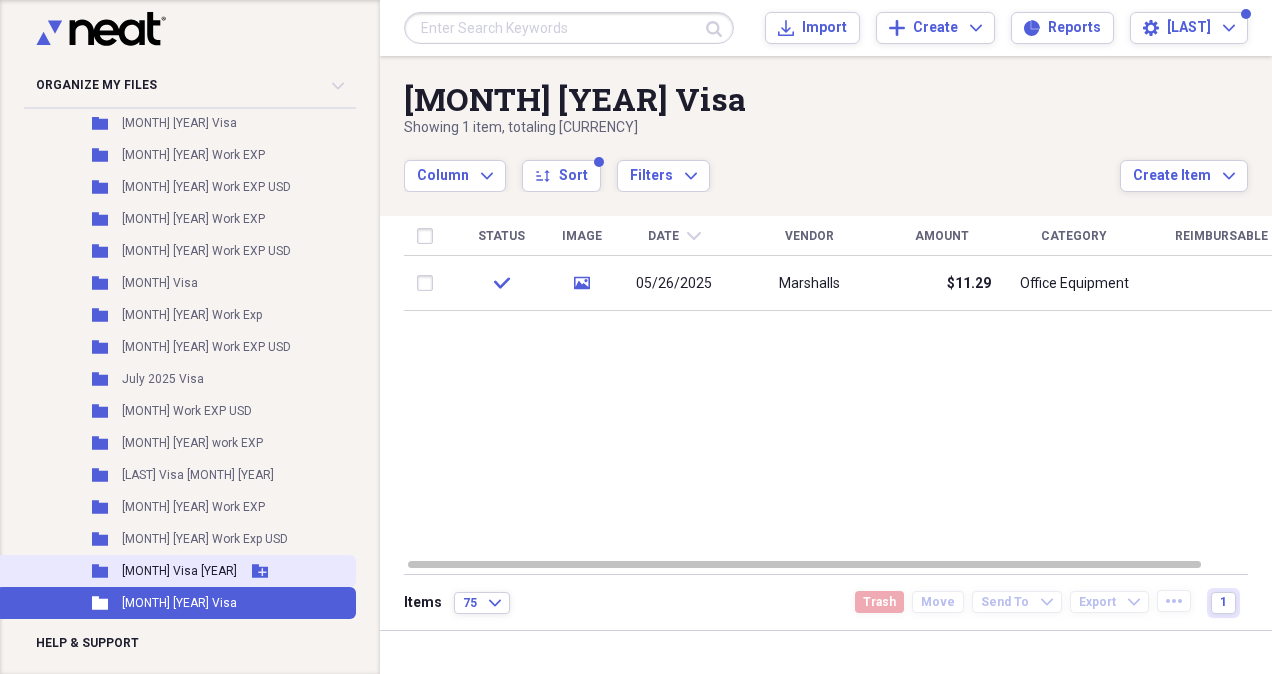 scroll, scrollTop: 34, scrollLeft: 0, axis: vertical 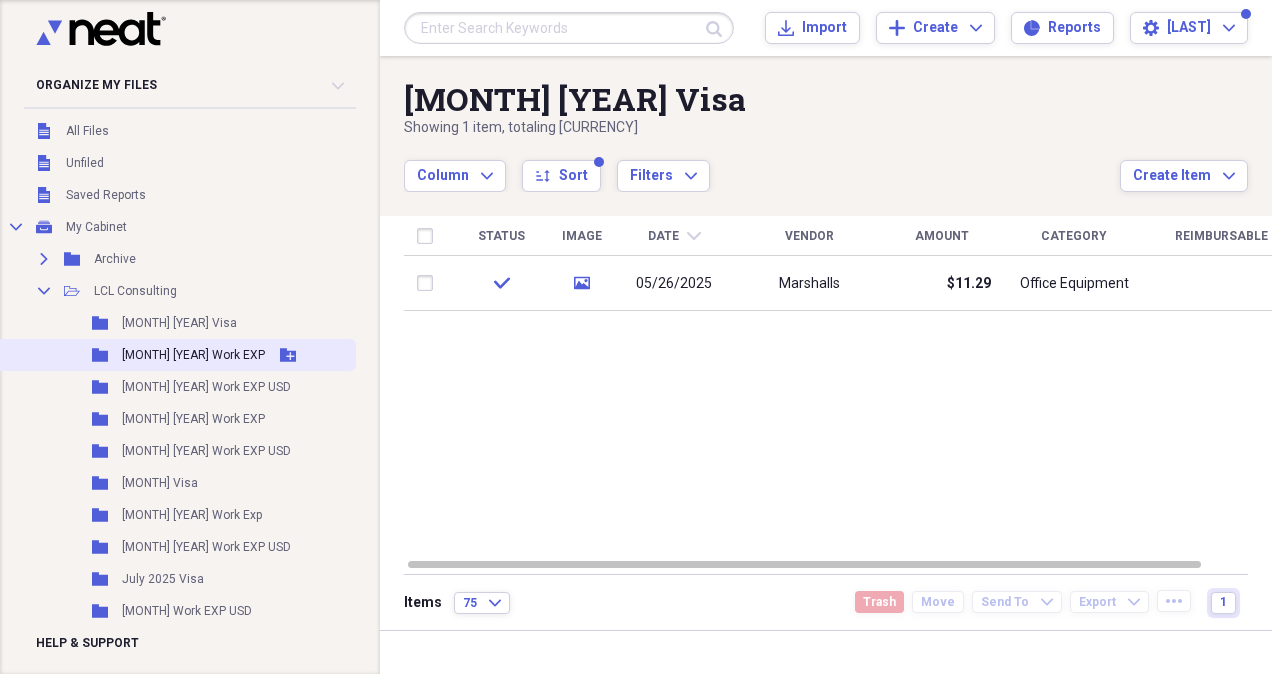 click on "Folder [MONTH] [YEAR] Work EXP Add Folder" at bounding box center [176, 355] 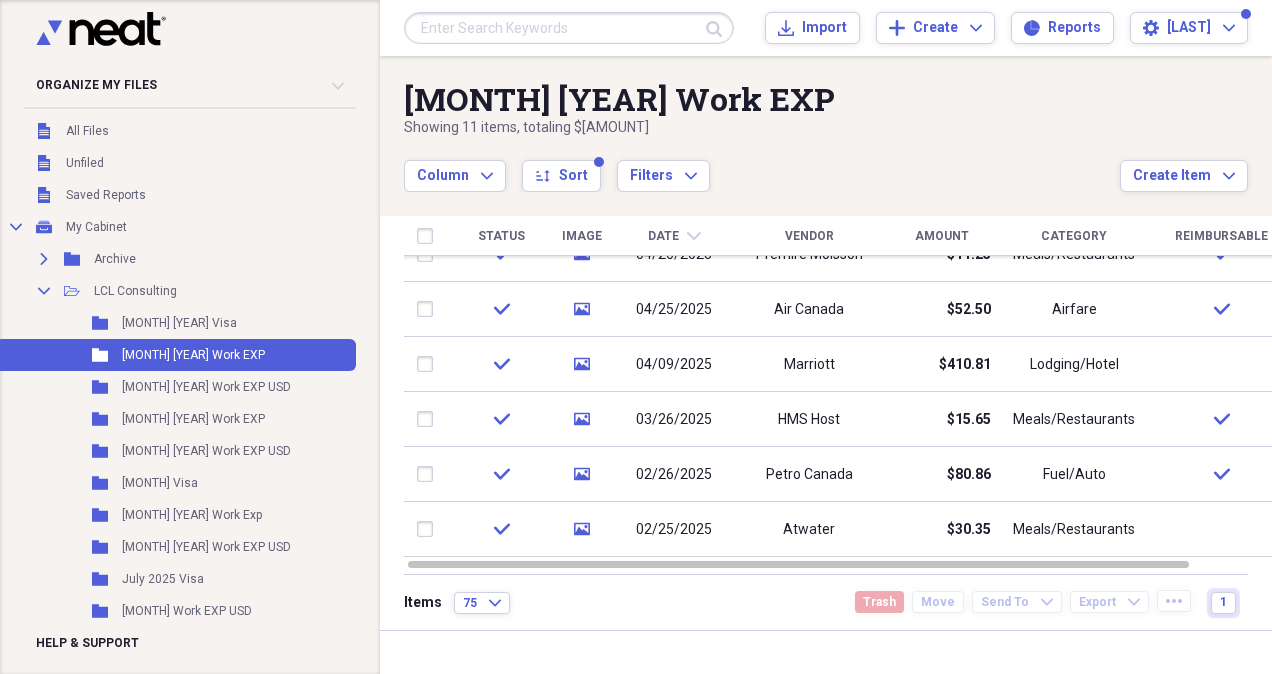 drag, startPoint x: 1266, startPoint y: 312, endPoint x: 1275, endPoint y: 531, distance: 219.18486 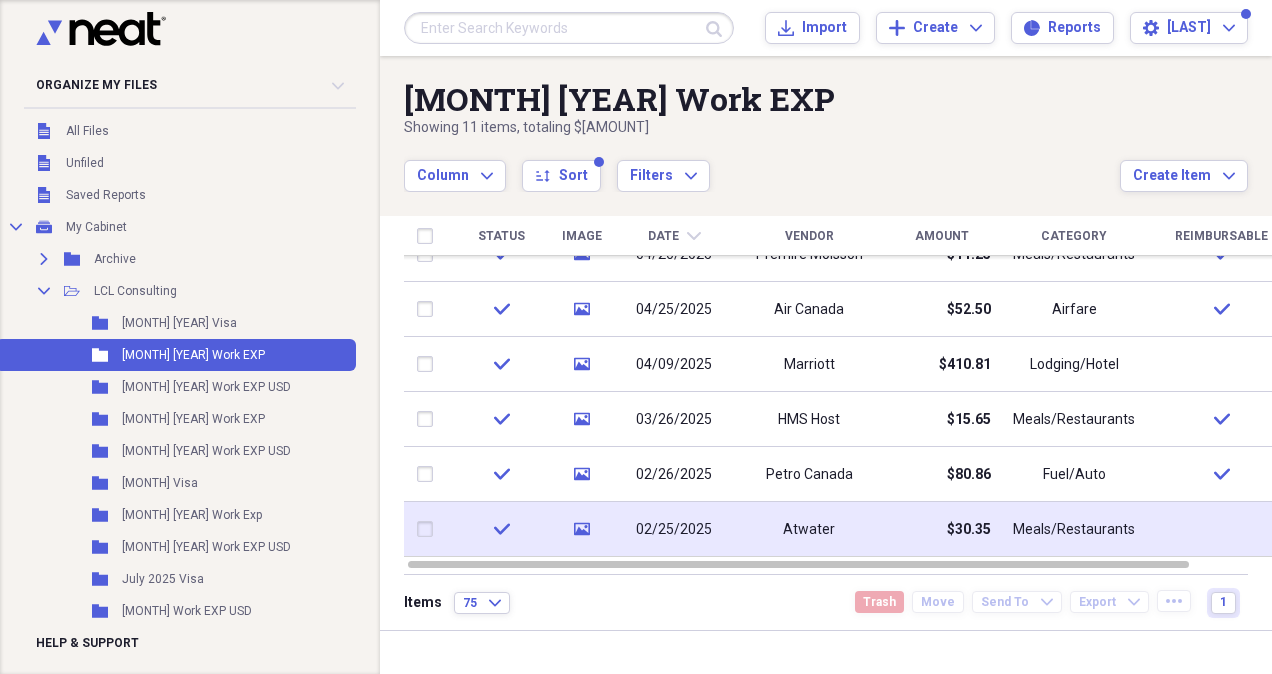 click on "Atwater" at bounding box center [809, 530] 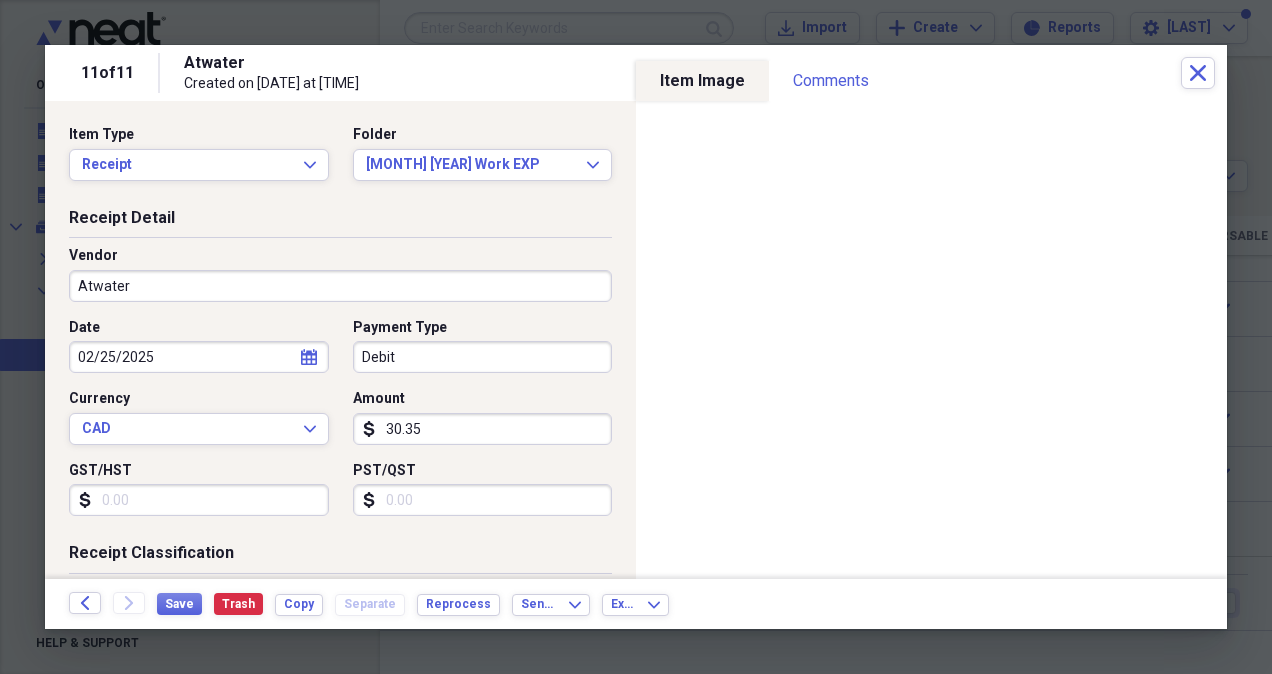 click on "Atwater" at bounding box center [340, 286] 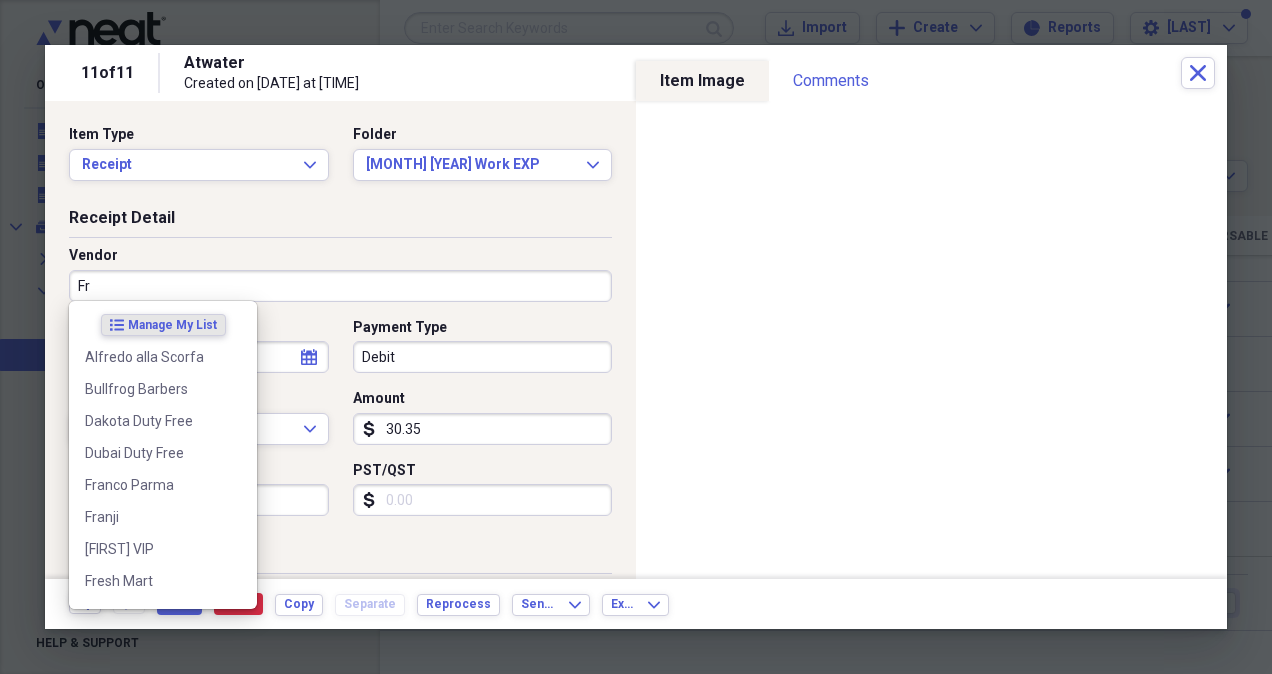 type on "F" 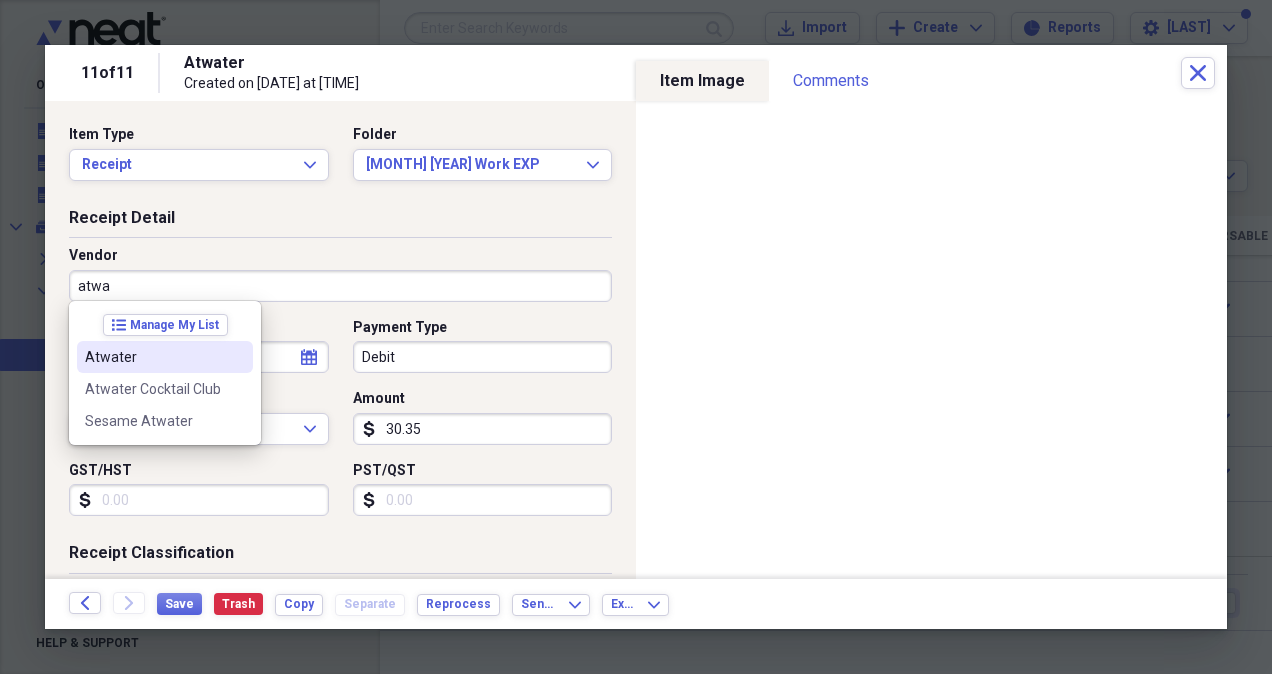 click on "Atwater" at bounding box center (165, 357) 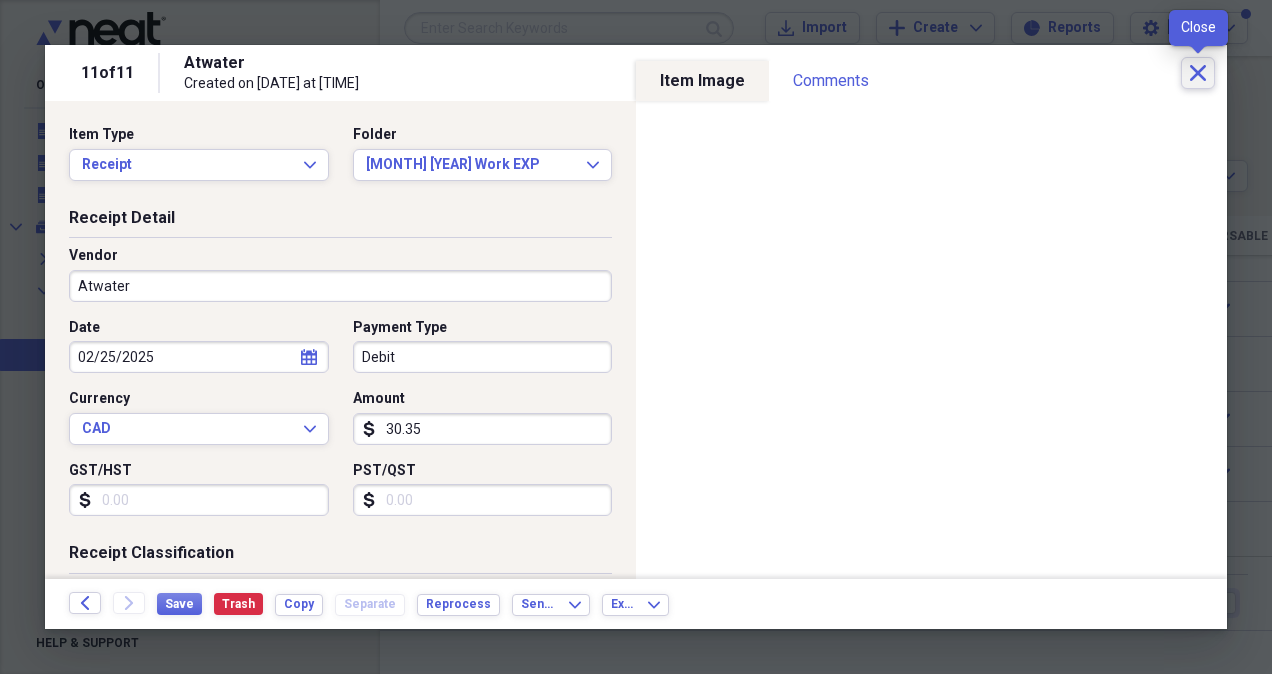 click on "Close" 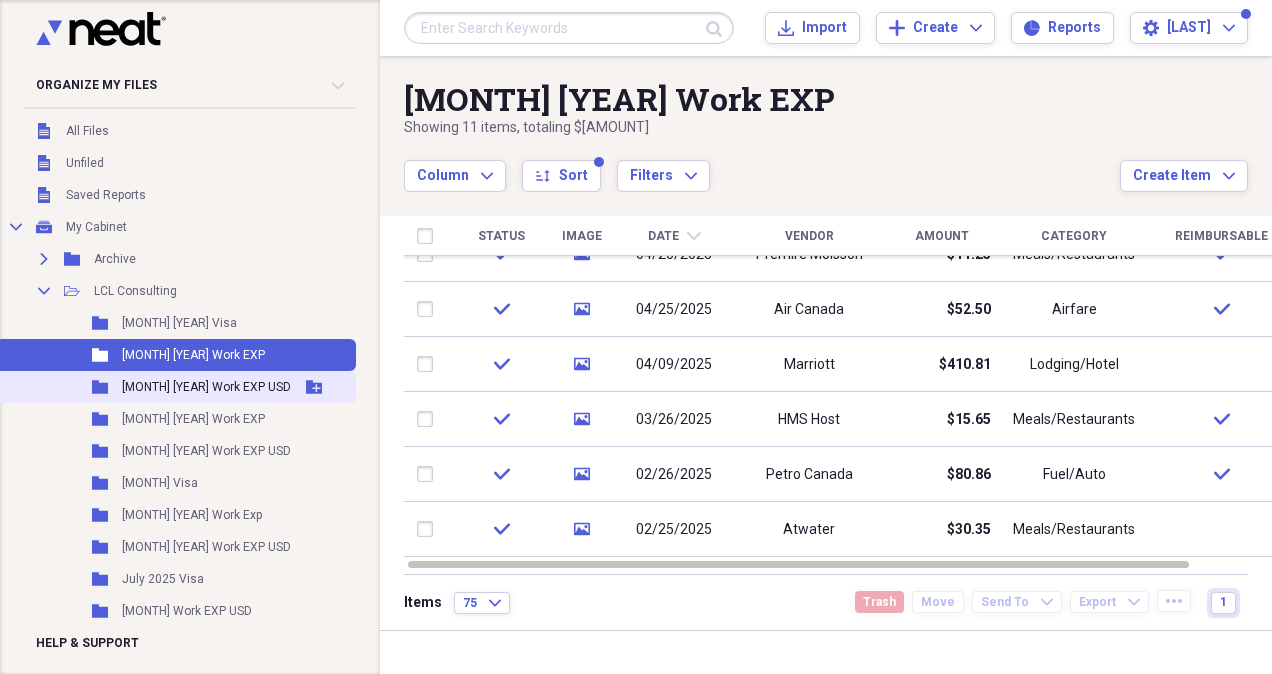 click on "[MONTH] [YEAR] Work EXP USD" at bounding box center [206, 387] 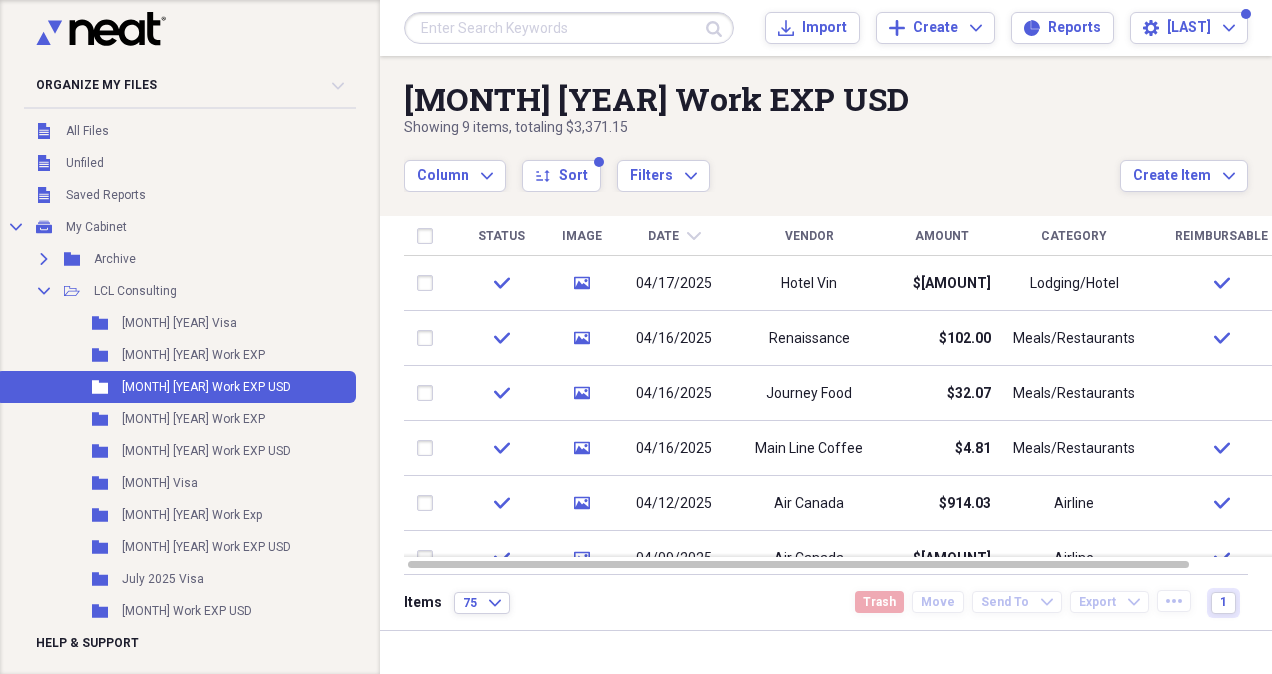 drag, startPoint x: 1265, startPoint y: 342, endPoint x: 1271, endPoint y: 306, distance: 36.496574 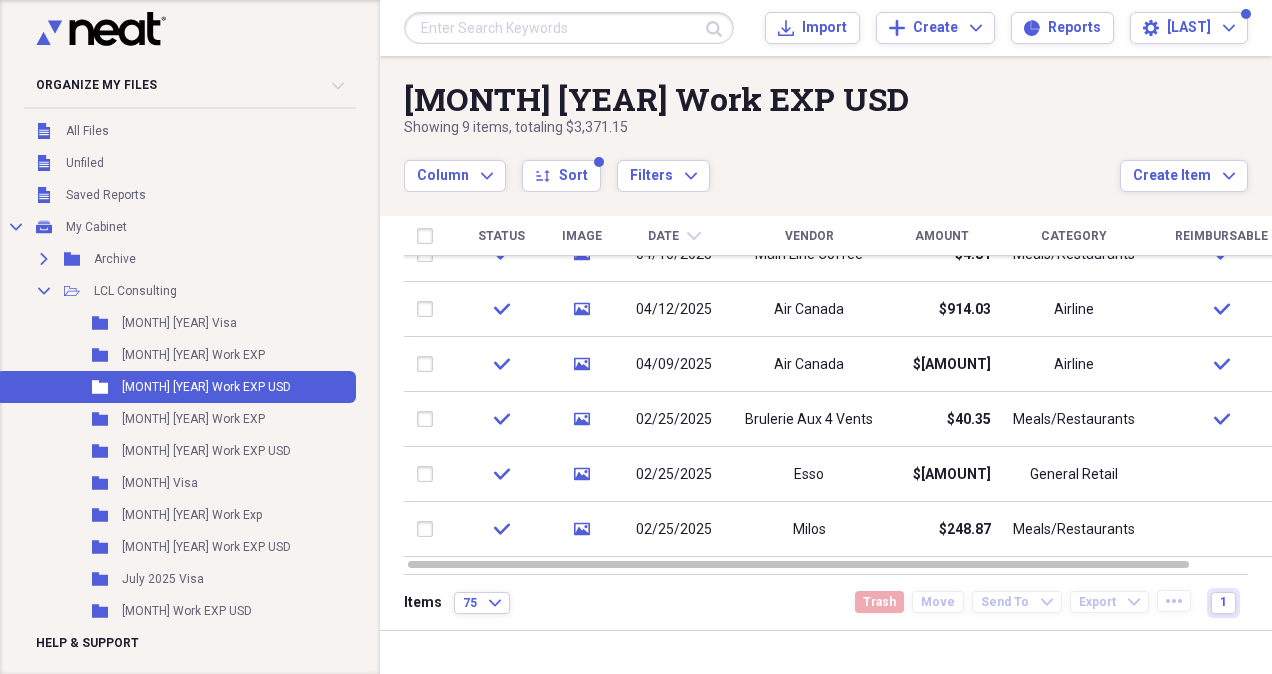 drag, startPoint x: 1258, startPoint y: 336, endPoint x: 1275, endPoint y: 482, distance: 146.98639 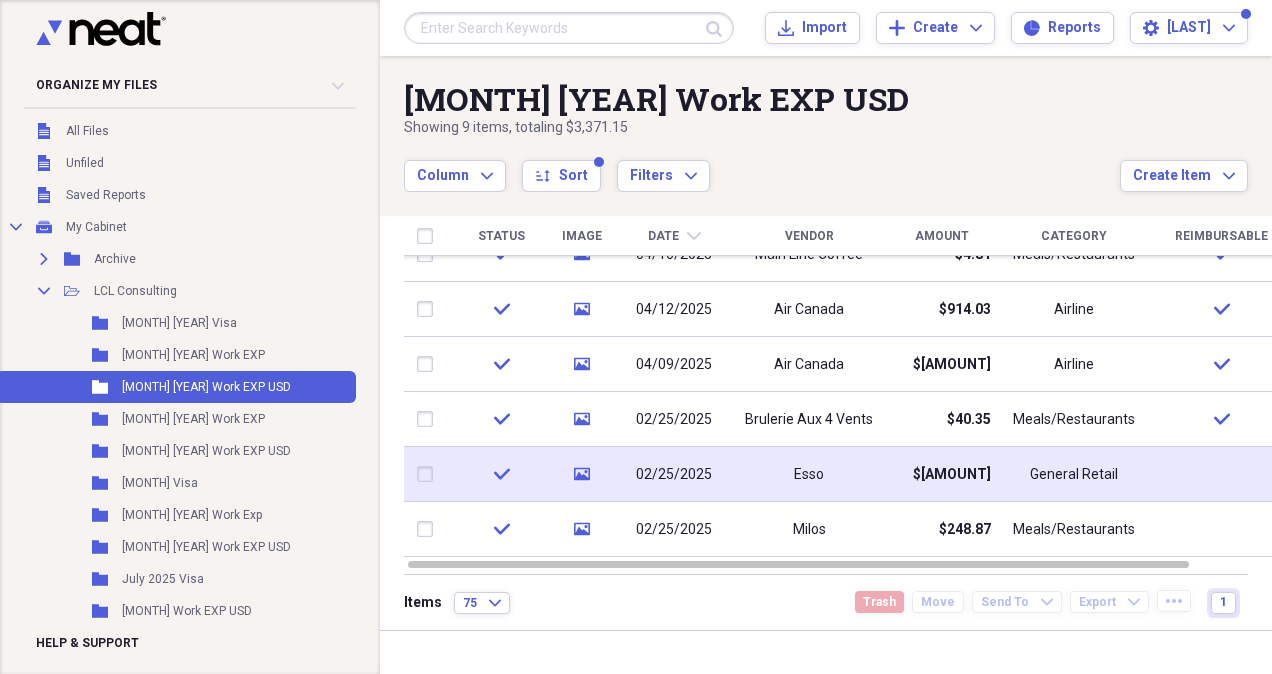 click on "Esso" at bounding box center (809, 474) 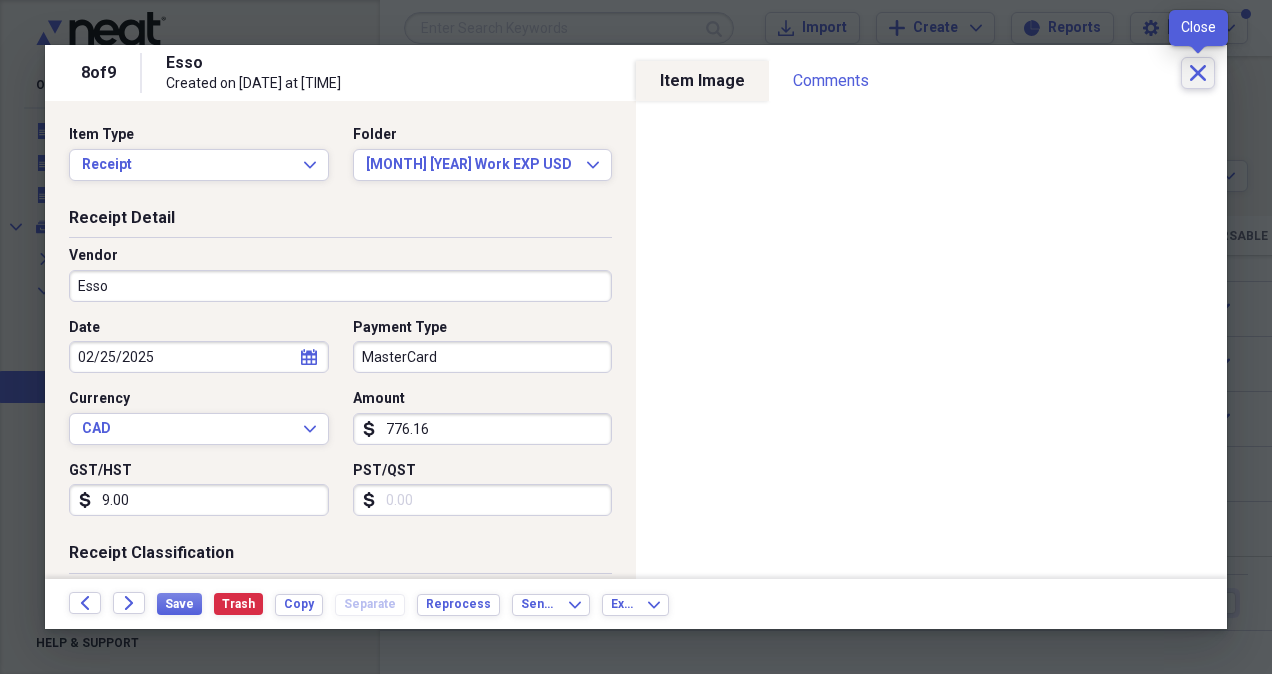 click 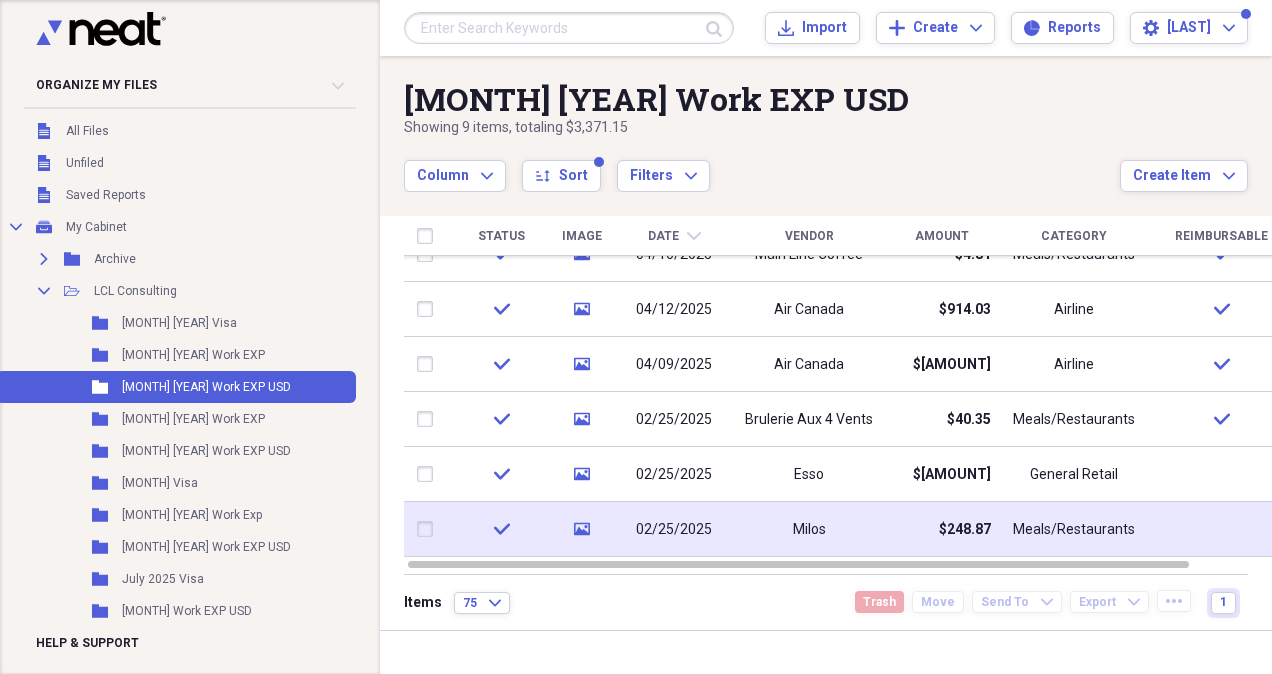 click on "Meals/Restaurants" at bounding box center [1074, 530] 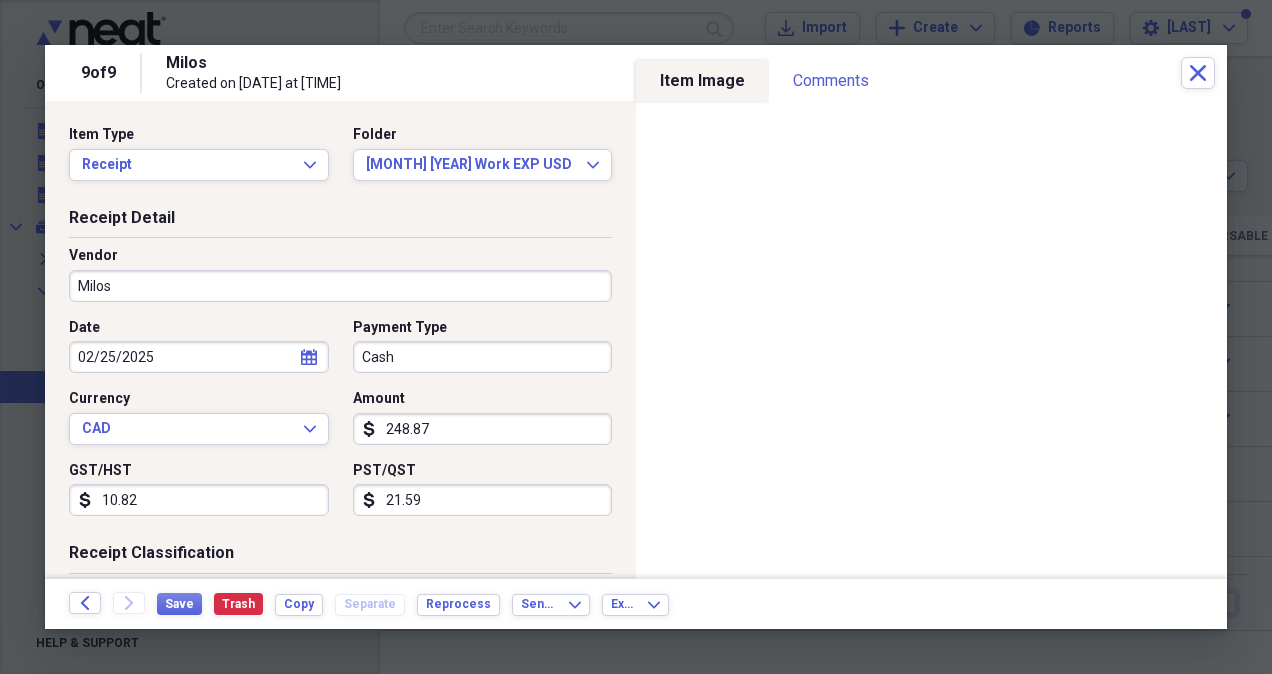 click on "calendar" 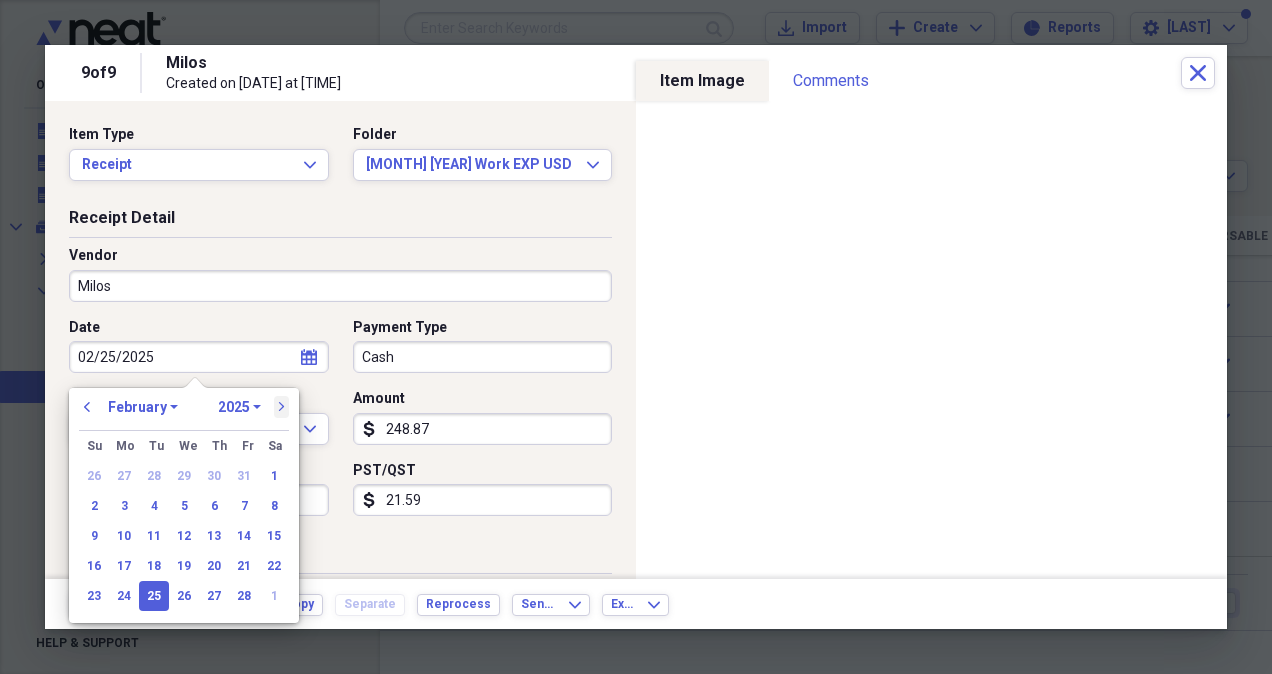 click on "next" at bounding box center (282, 407) 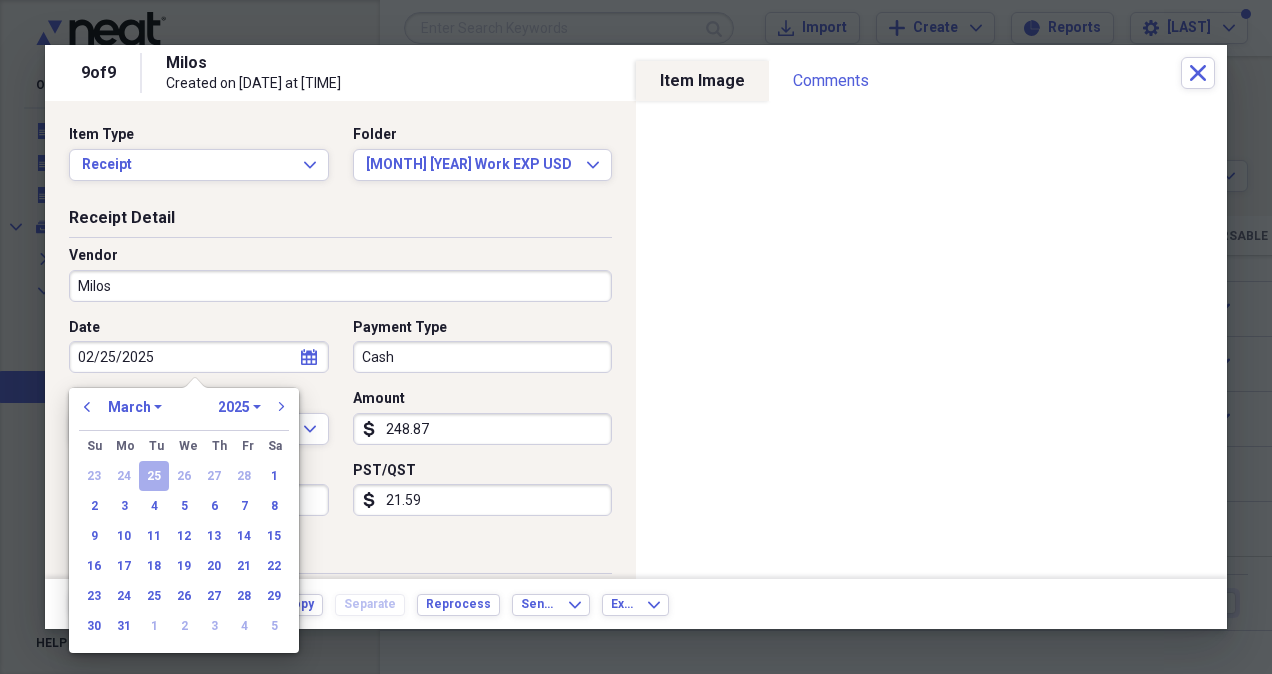 click on "25" at bounding box center [154, 476] 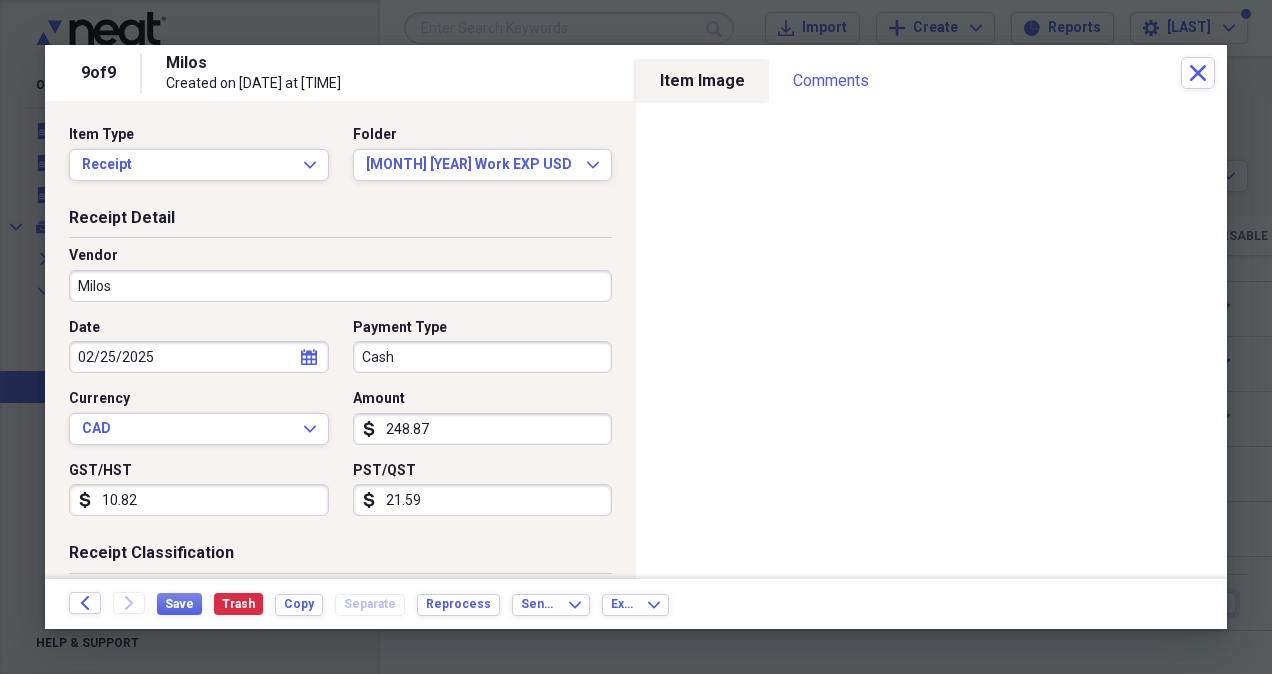 click 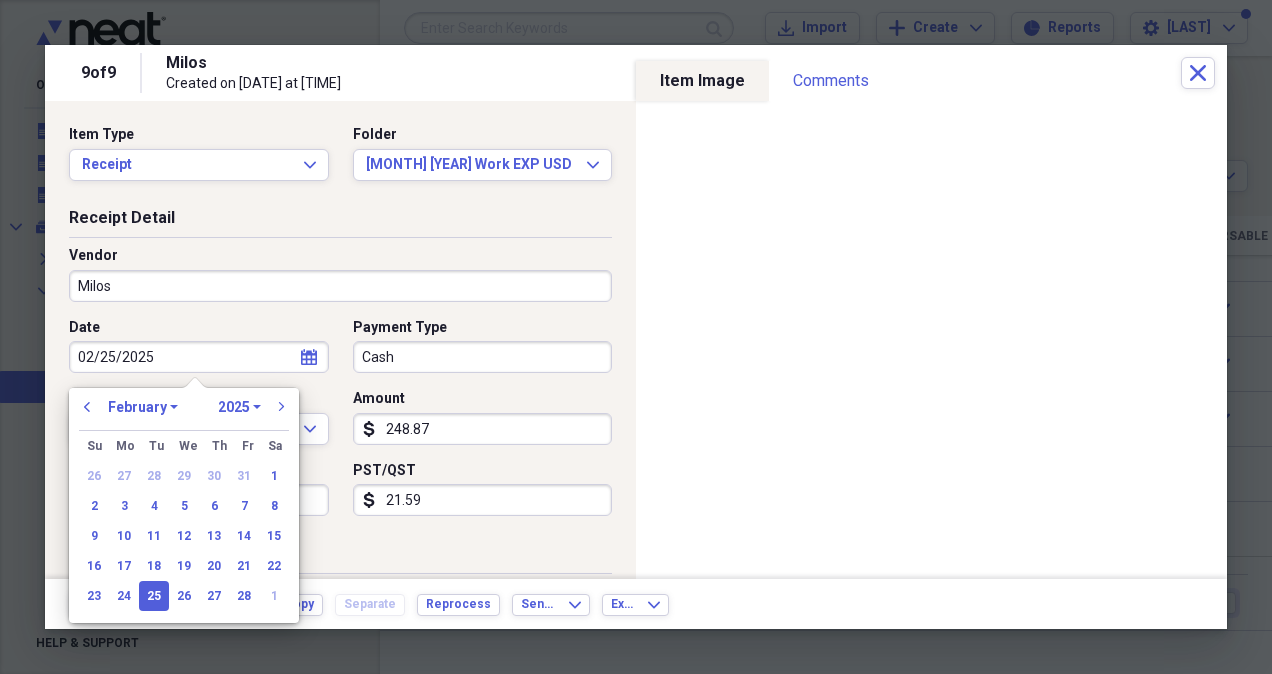 click on "January February March April May June July August September October November December" at bounding box center (143, 407) 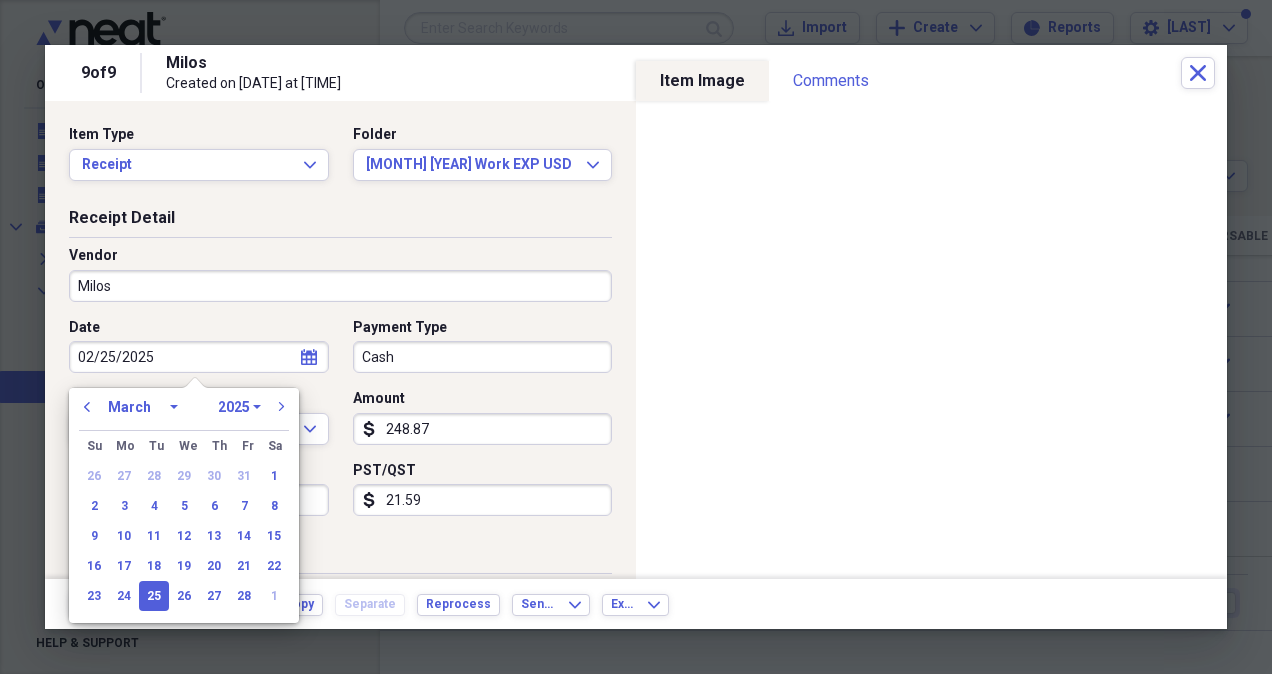 click on "January February March April May June July August September October November December" at bounding box center (143, 407) 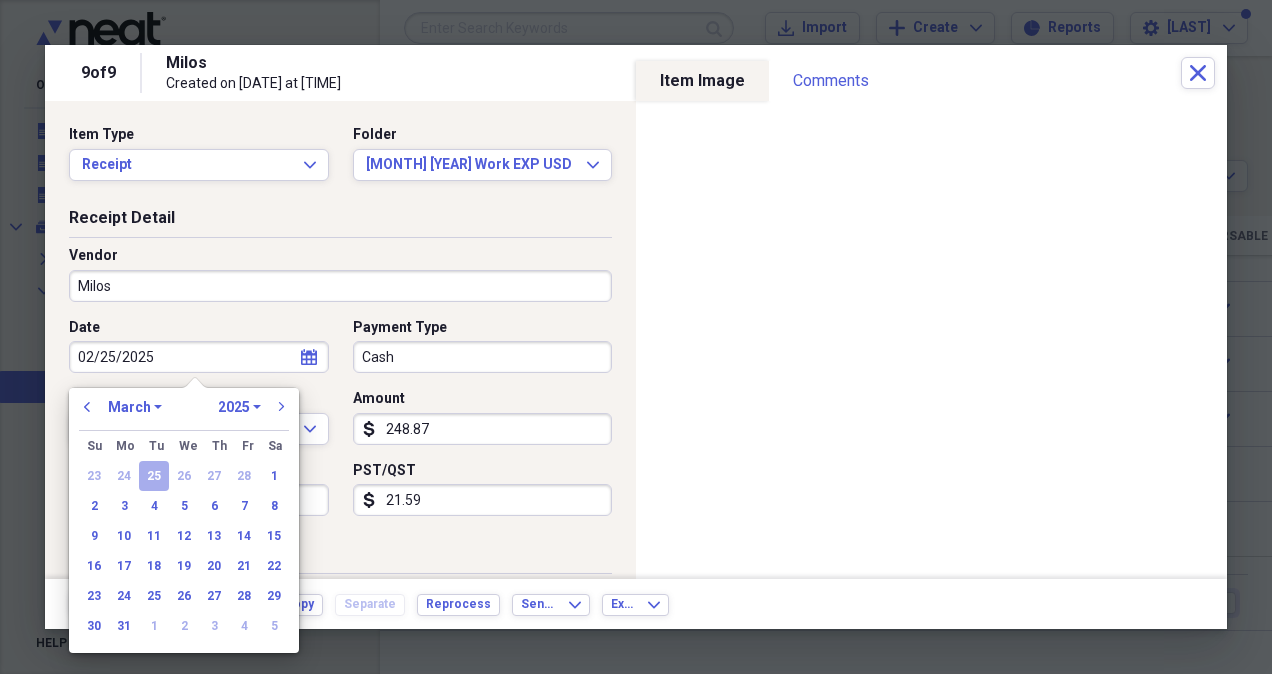click on "25" at bounding box center (154, 476) 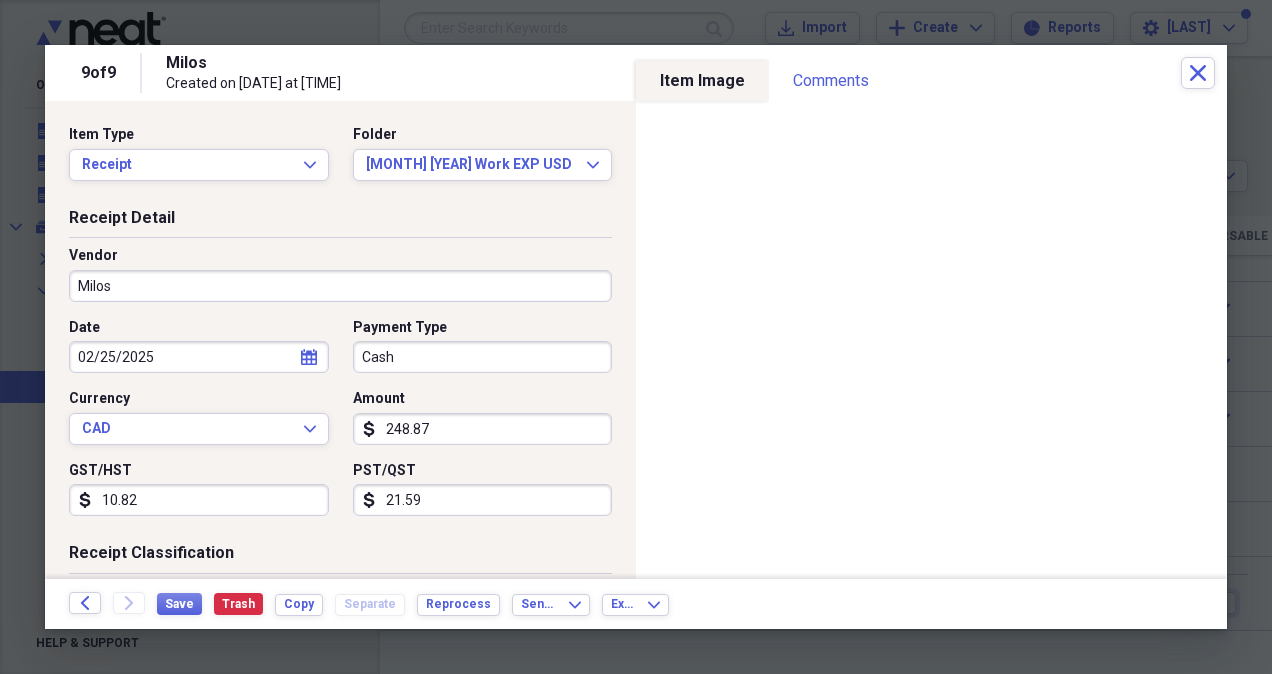 click on "Receipt Classification" at bounding box center [340, 557] 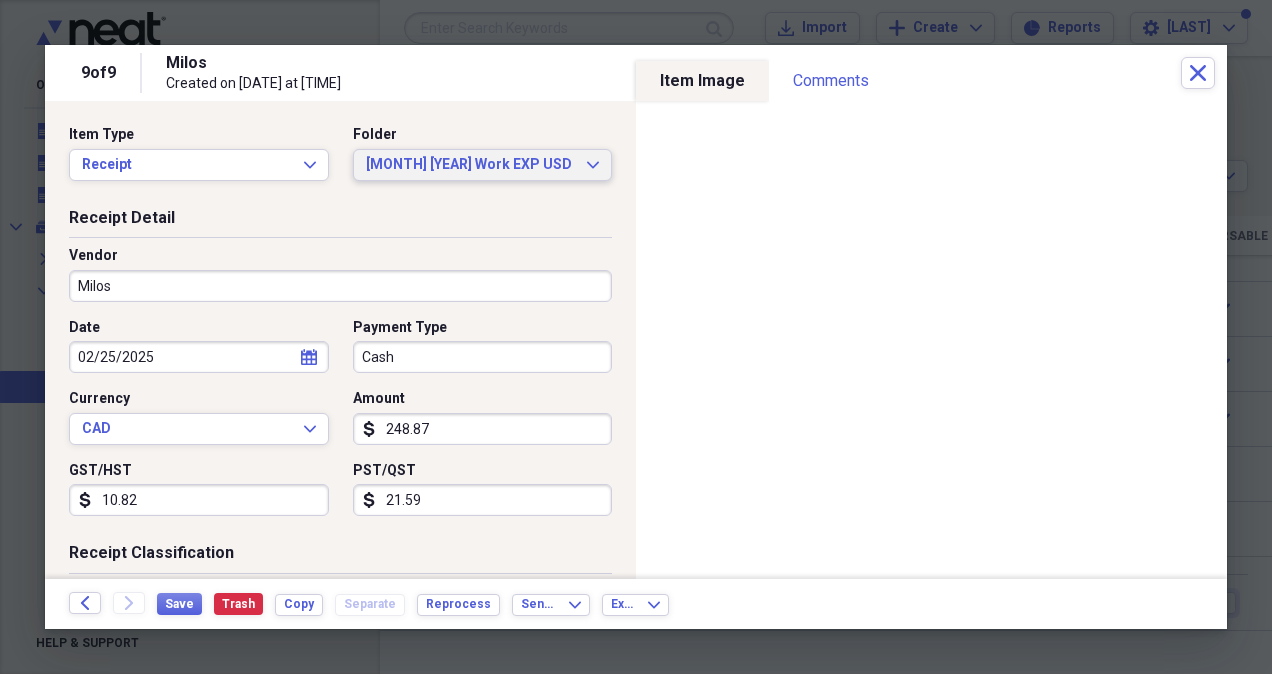 click on "[MONTH] [YEAR] Work EXP USD Expand" at bounding box center (483, 165) 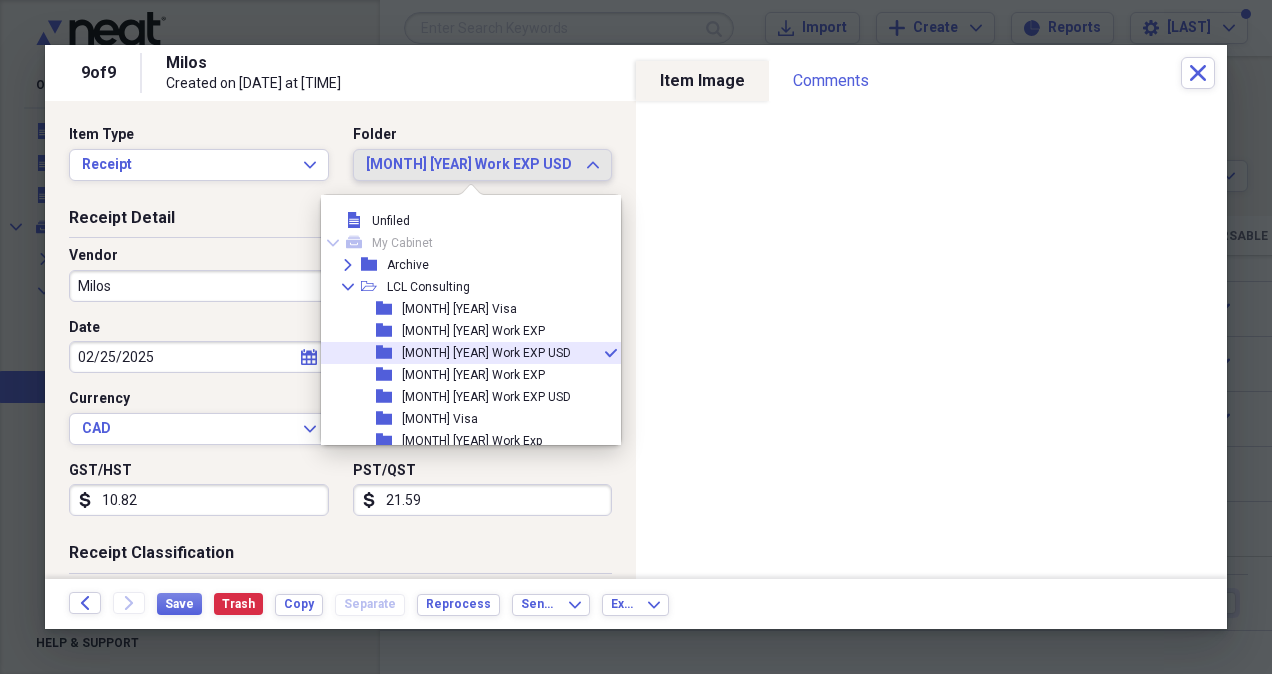 scroll, scrollTop: 33, scrollLeft: 0, axis: vertical 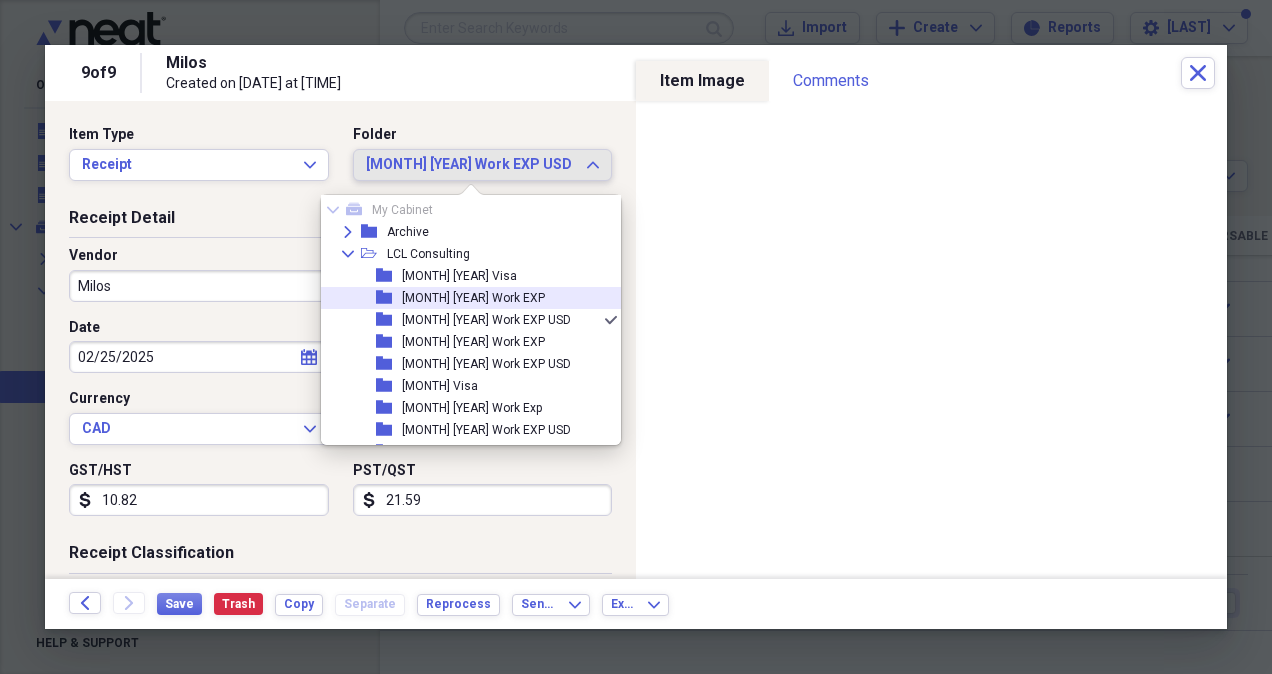 click on "[MONTH] [YEAR] Work EXP" at bounding box center (473, 298) 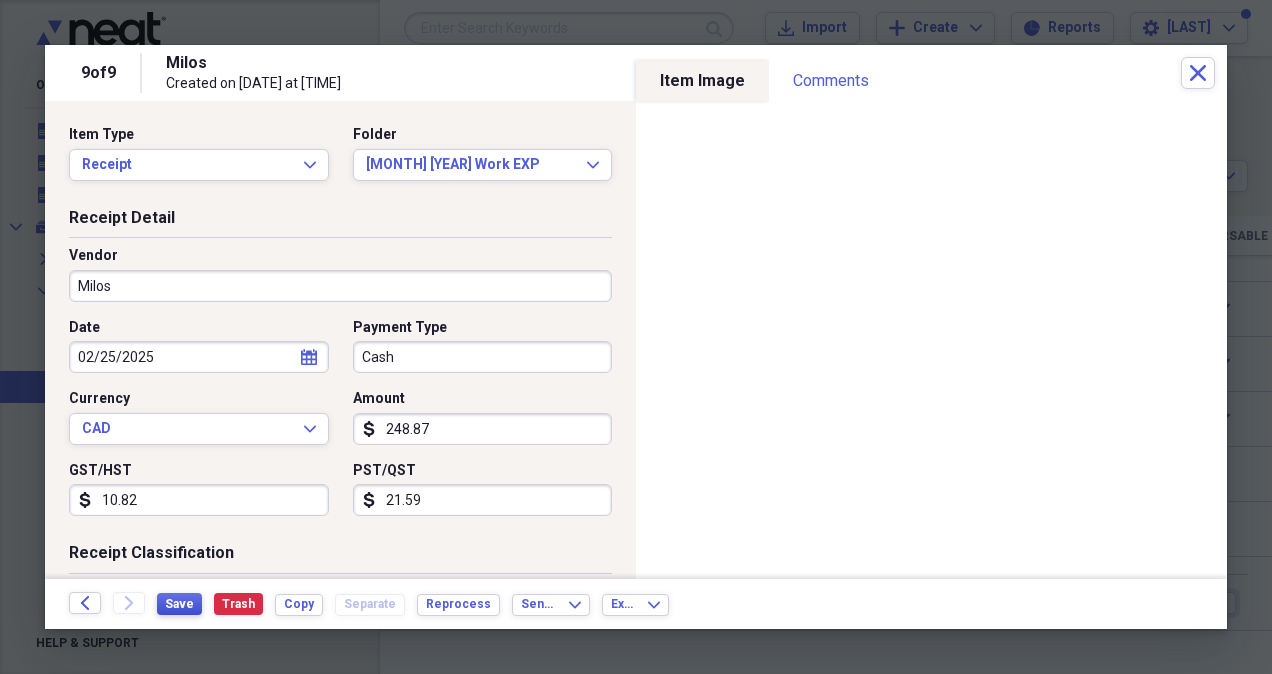click on "Save" at bounding box center [179, 604] 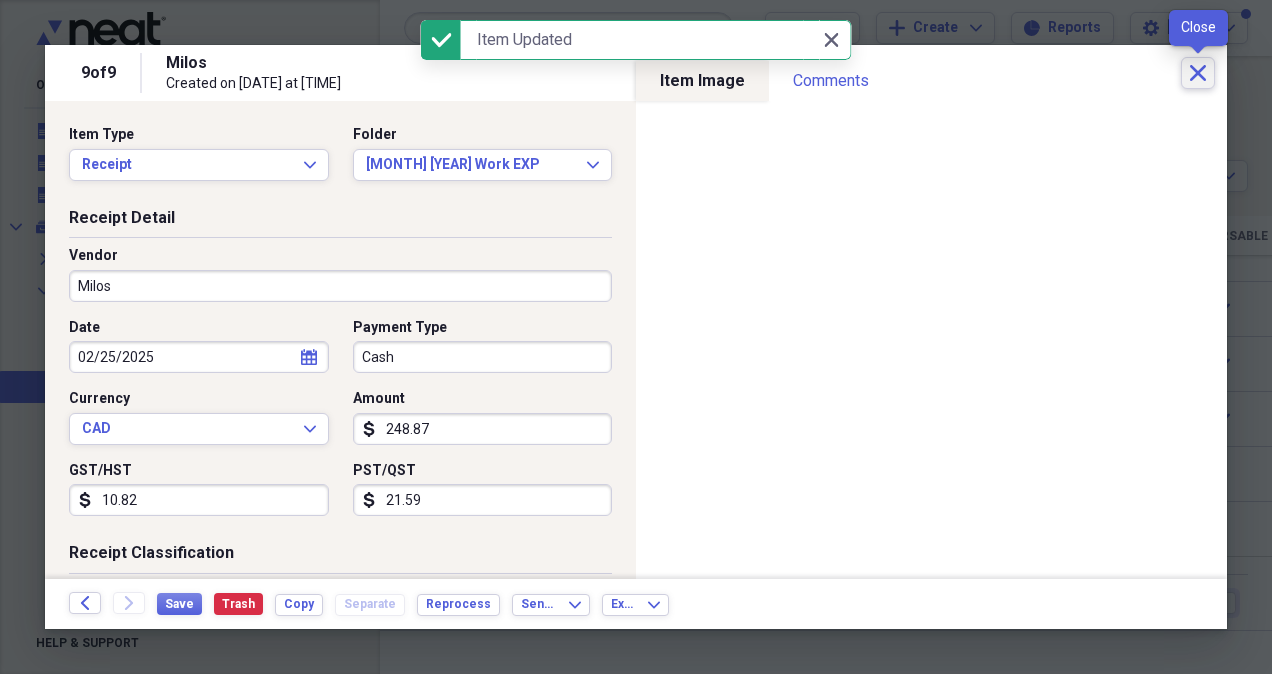 click on "Close" 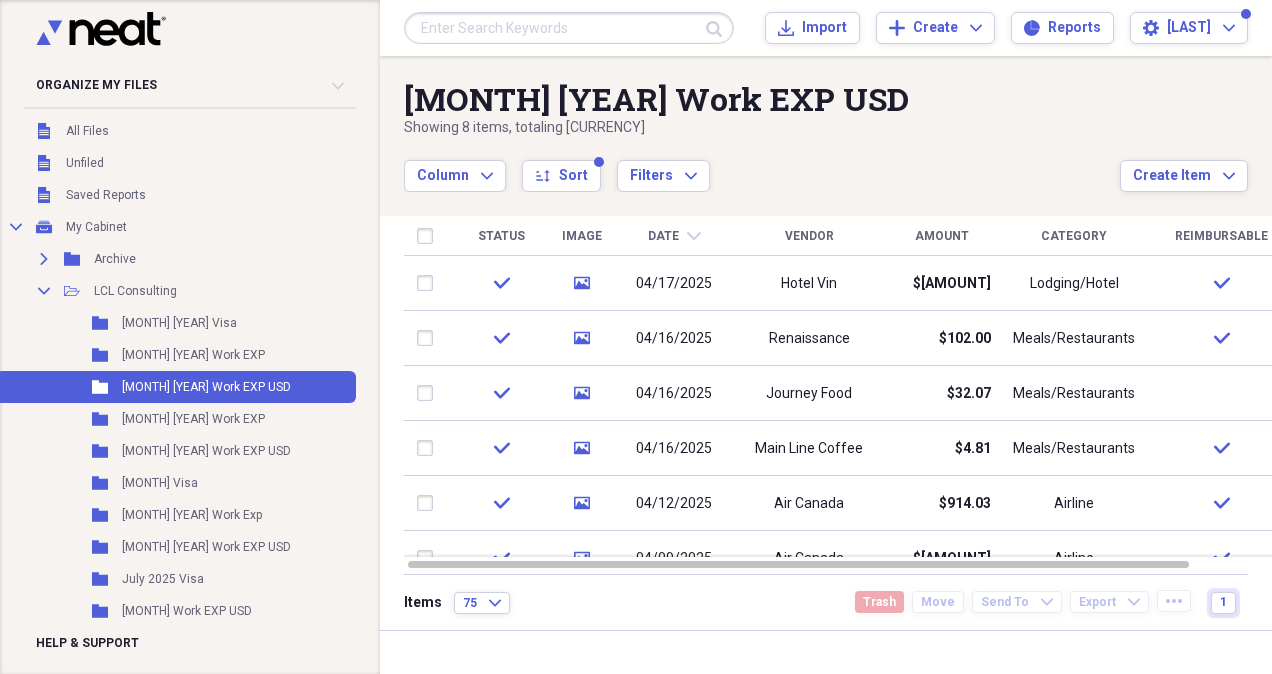 drag, startPoint x: 1266, startPoint y: 466, endPoint x: 1262, endPoint y: 384, distance: 82.0975 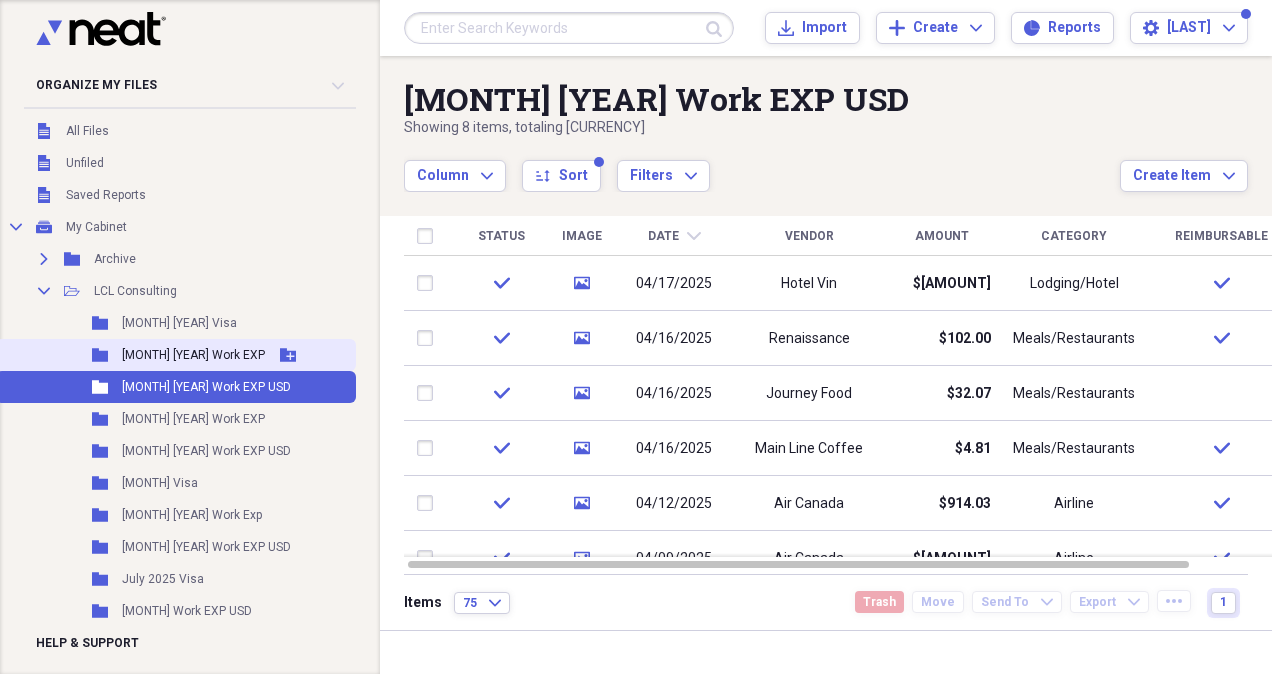 click on "Folder [MONTH] [YEAR] Work EXP Add Folder" at bounding box center (176, 355) 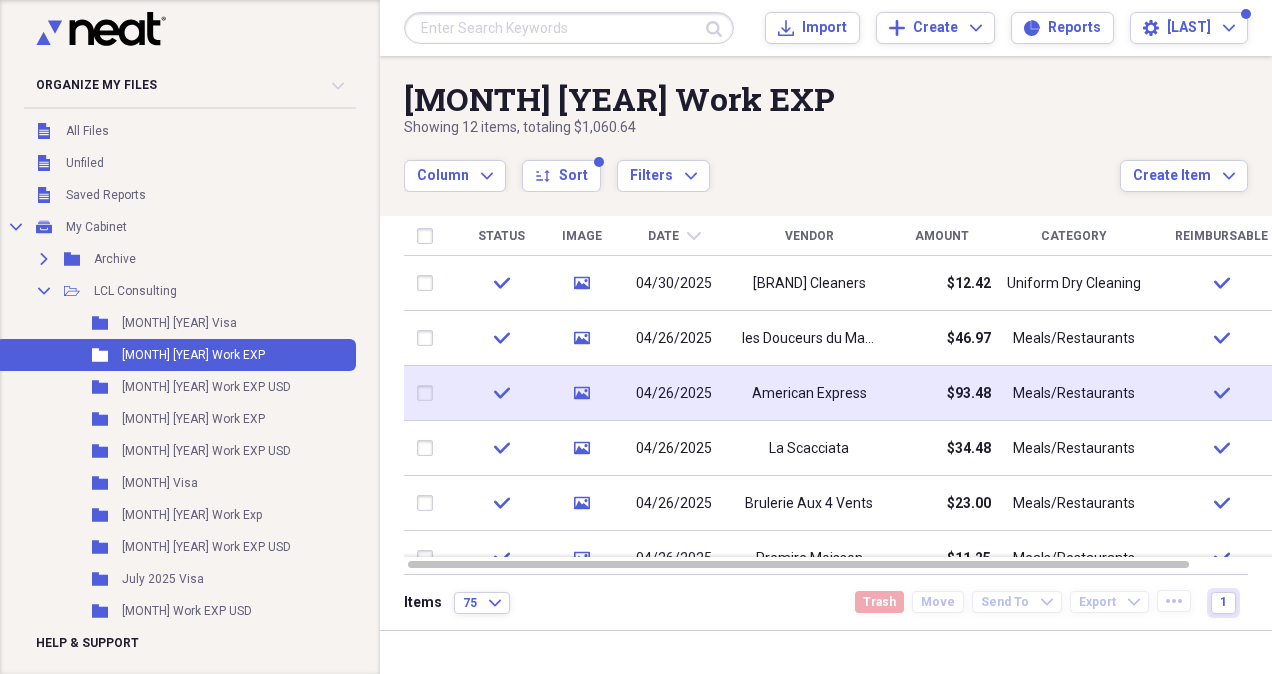 click on "American Express" at bounding box center (809, 393) 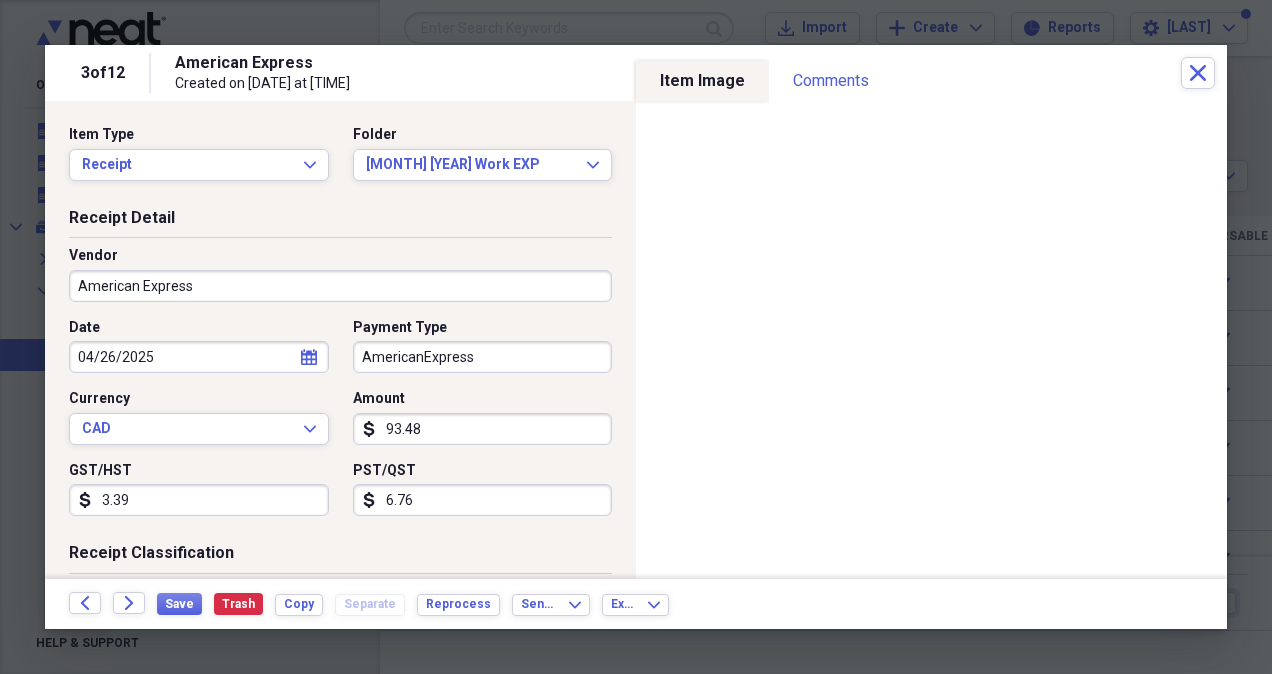 click on "American Express" at bounding box center [340, 286] 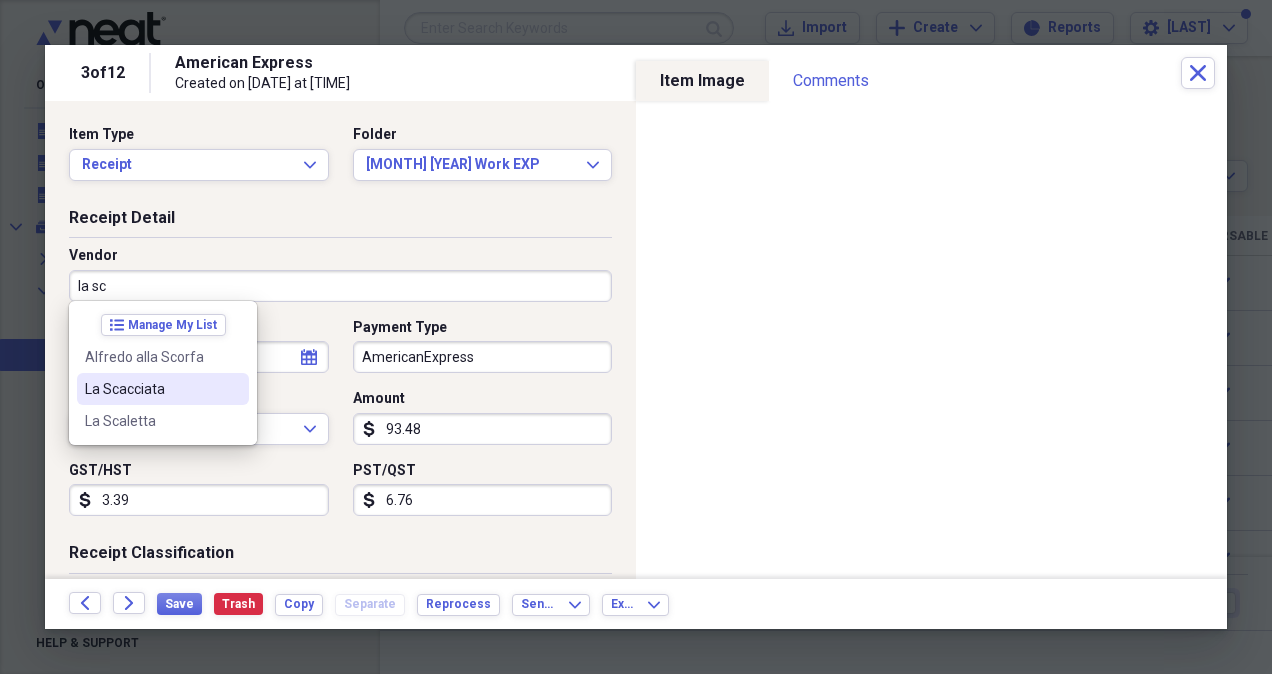 click on "La Scacciata" at bounding box center [163, 389] 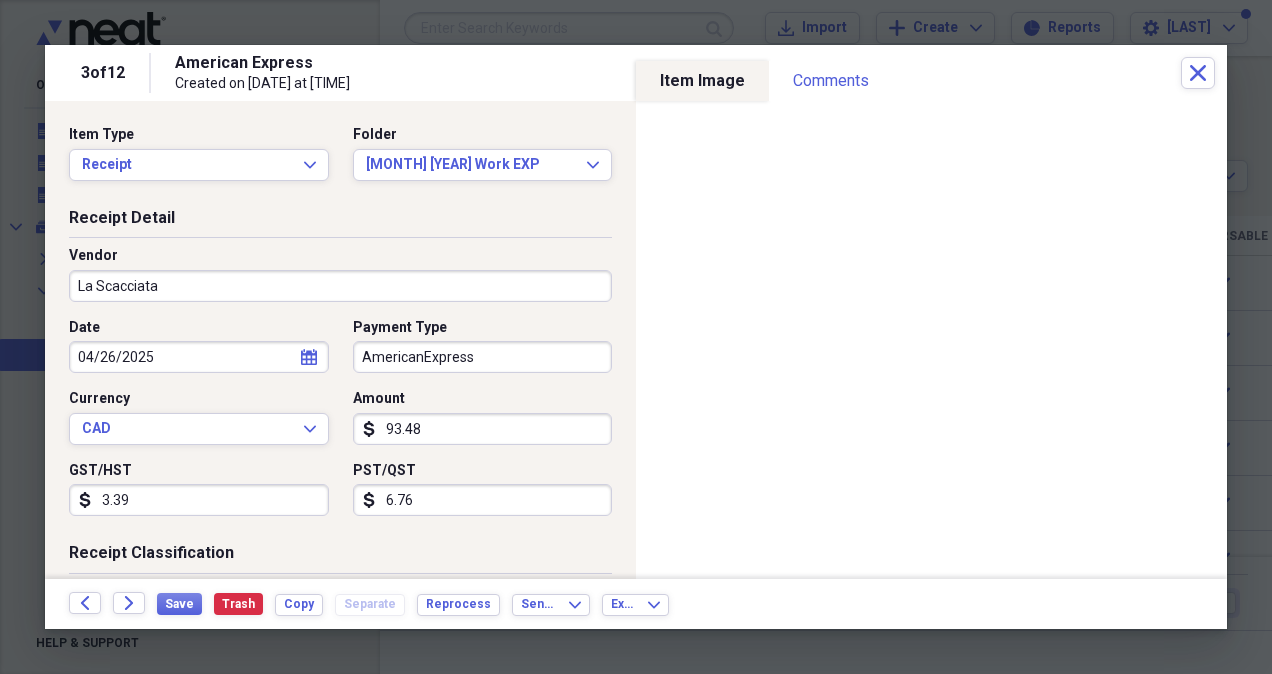 drag, startPoint x: 515, startPoint y: 362, endPoint x: 515, endPoint y: 344, distance: 18 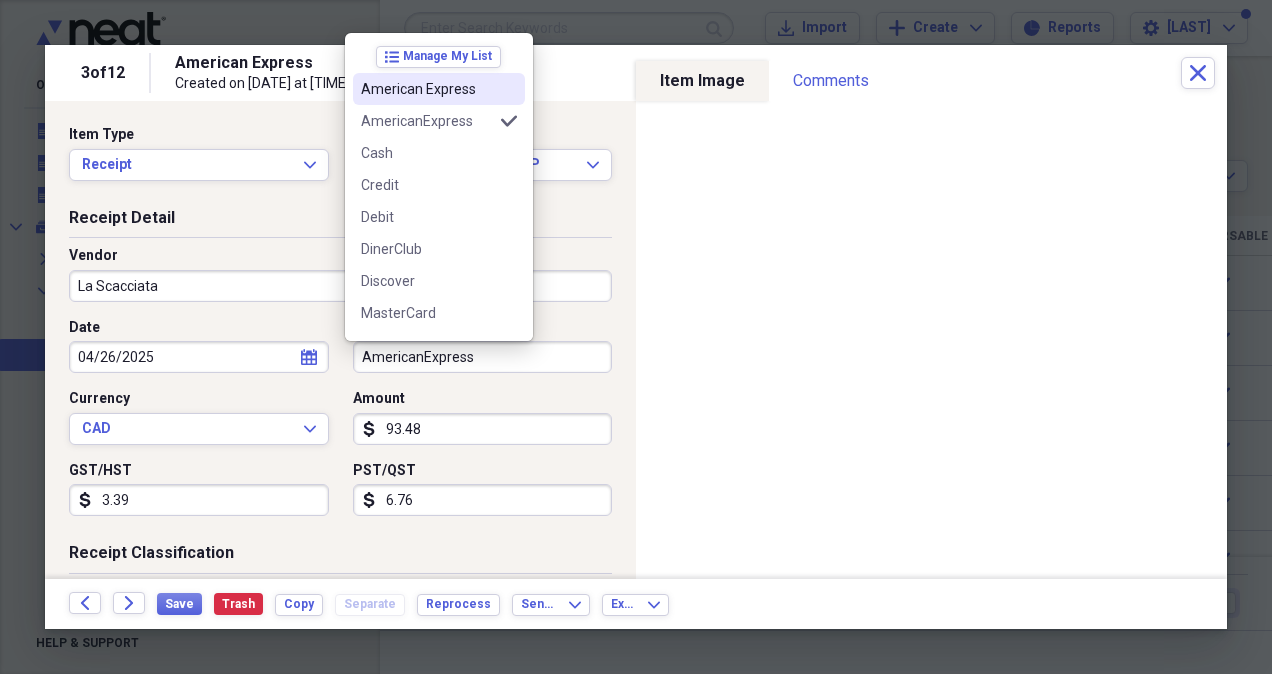 click on "American Express" at bounding box center [427, 89] 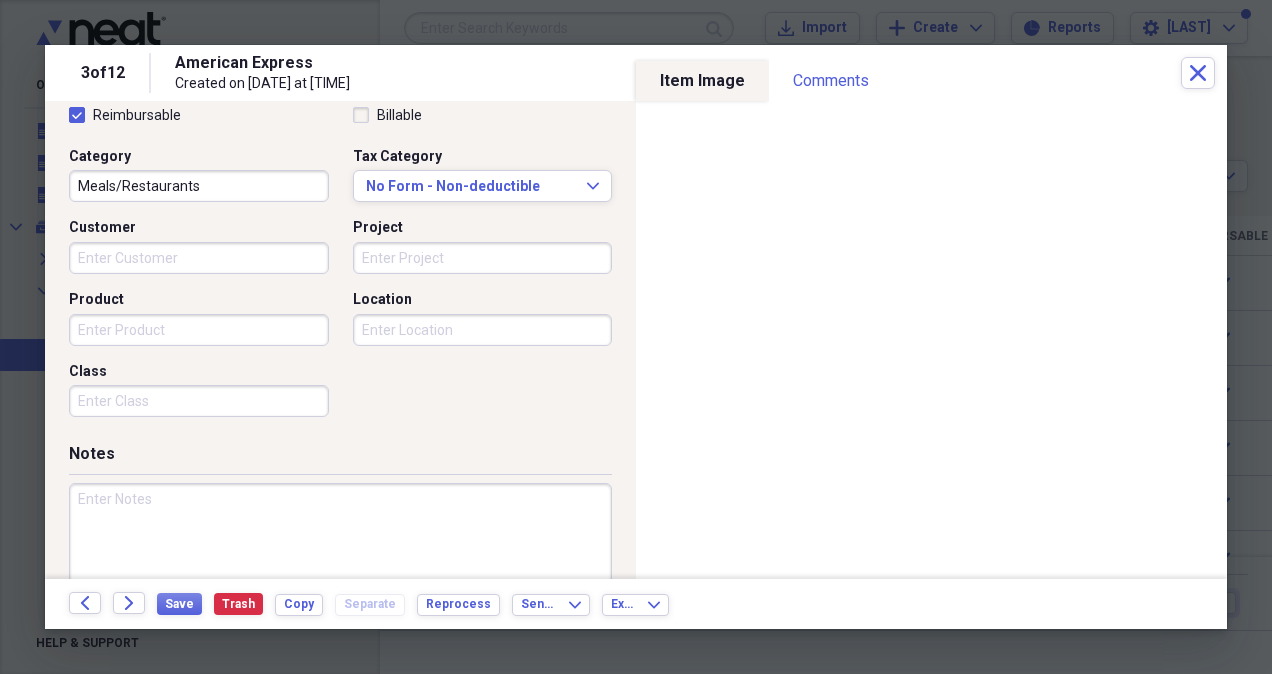 scroll, scrollTop: 441, scrollLeft: 0, axis: vertical 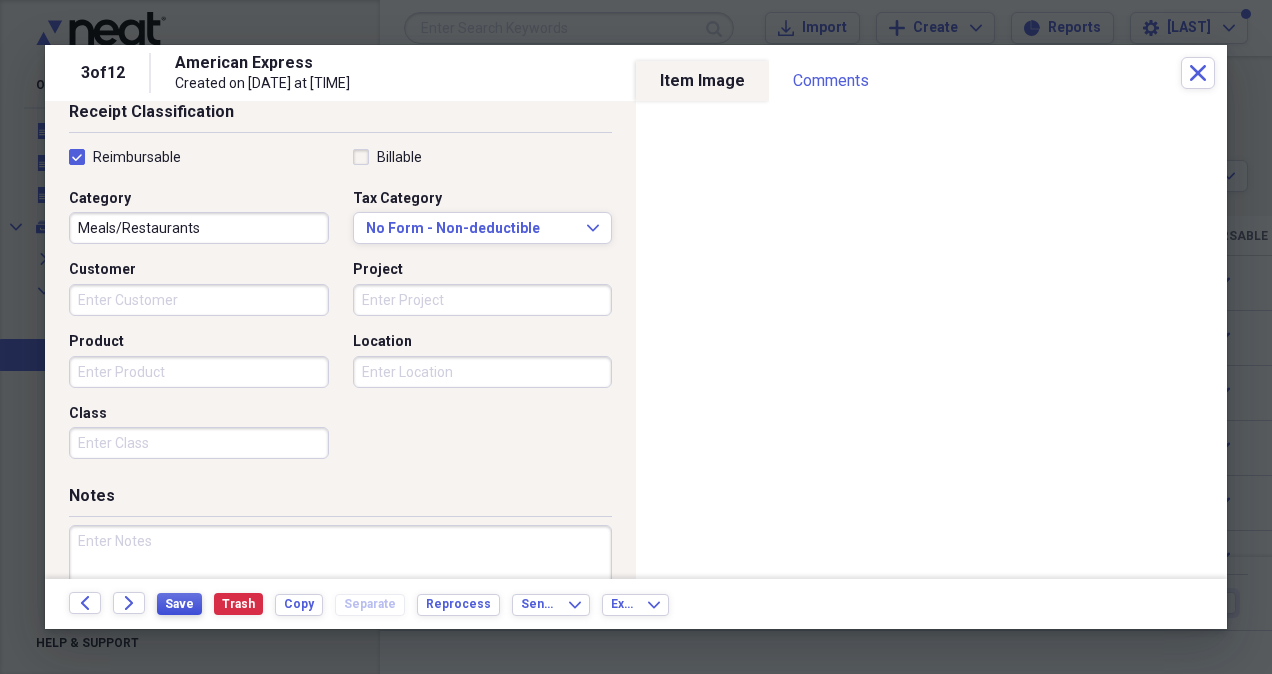 click on "Save" at bounding box center [179, 604] 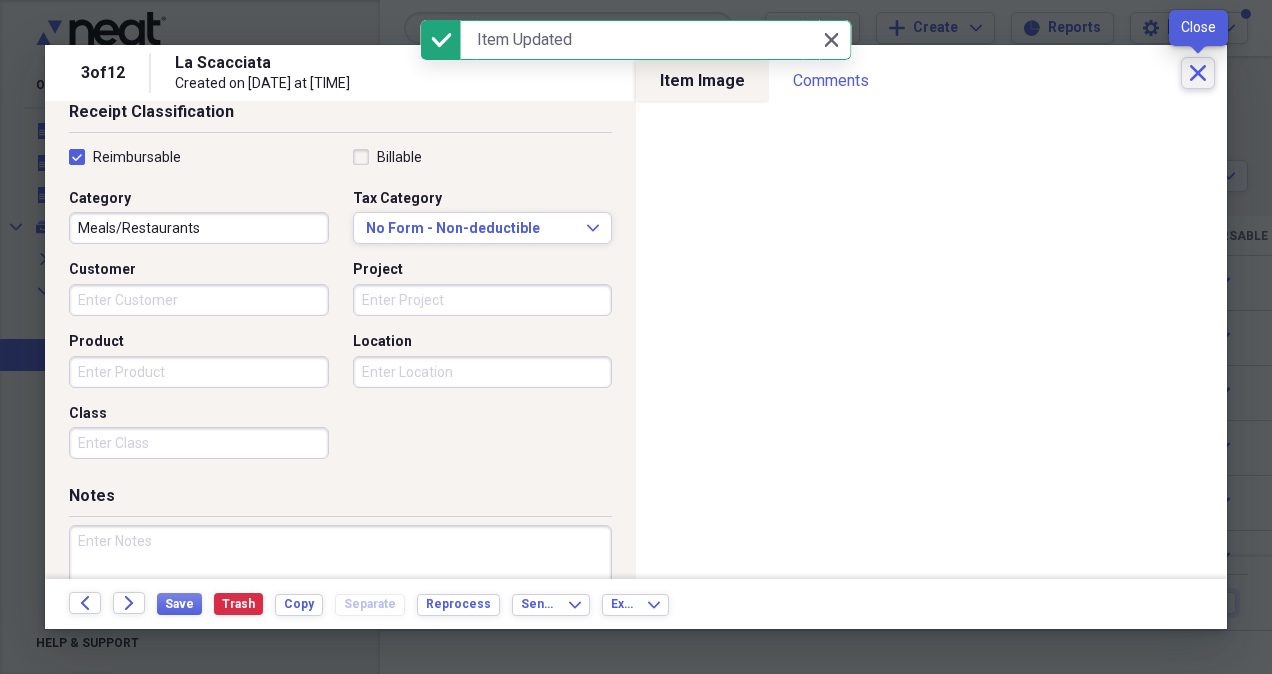 click on "Close" 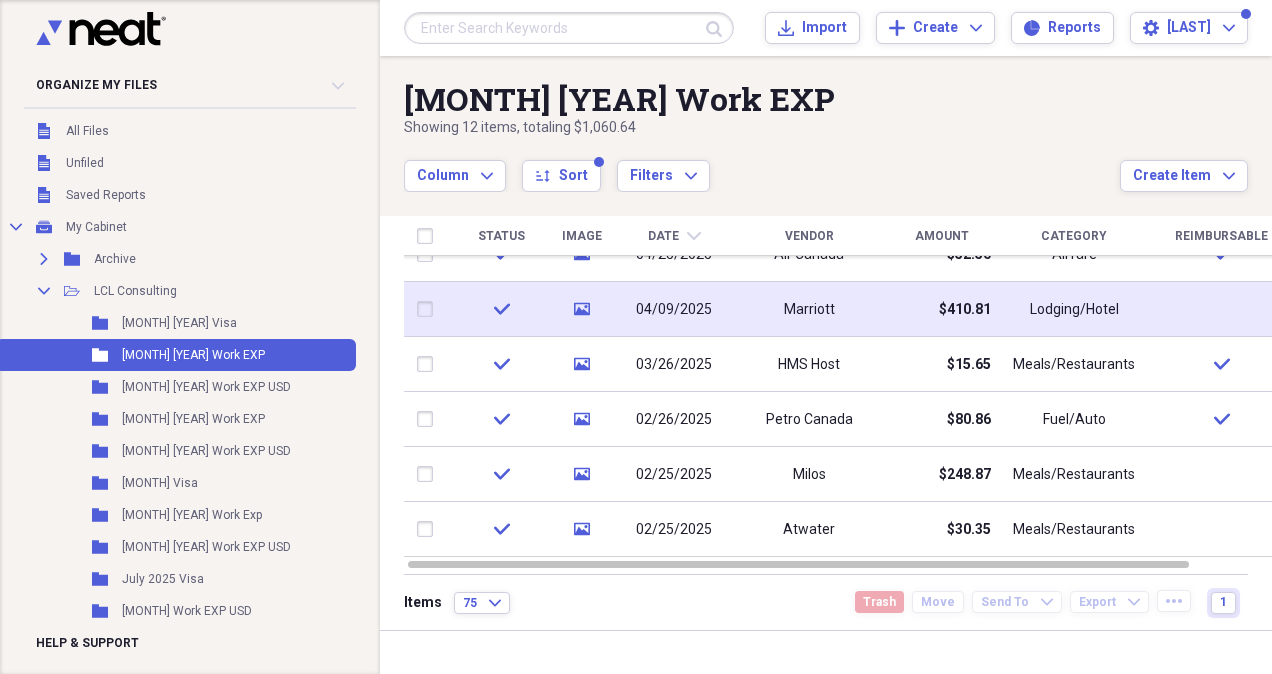 click on "04/09/2025" at bounding box center [674, 309] 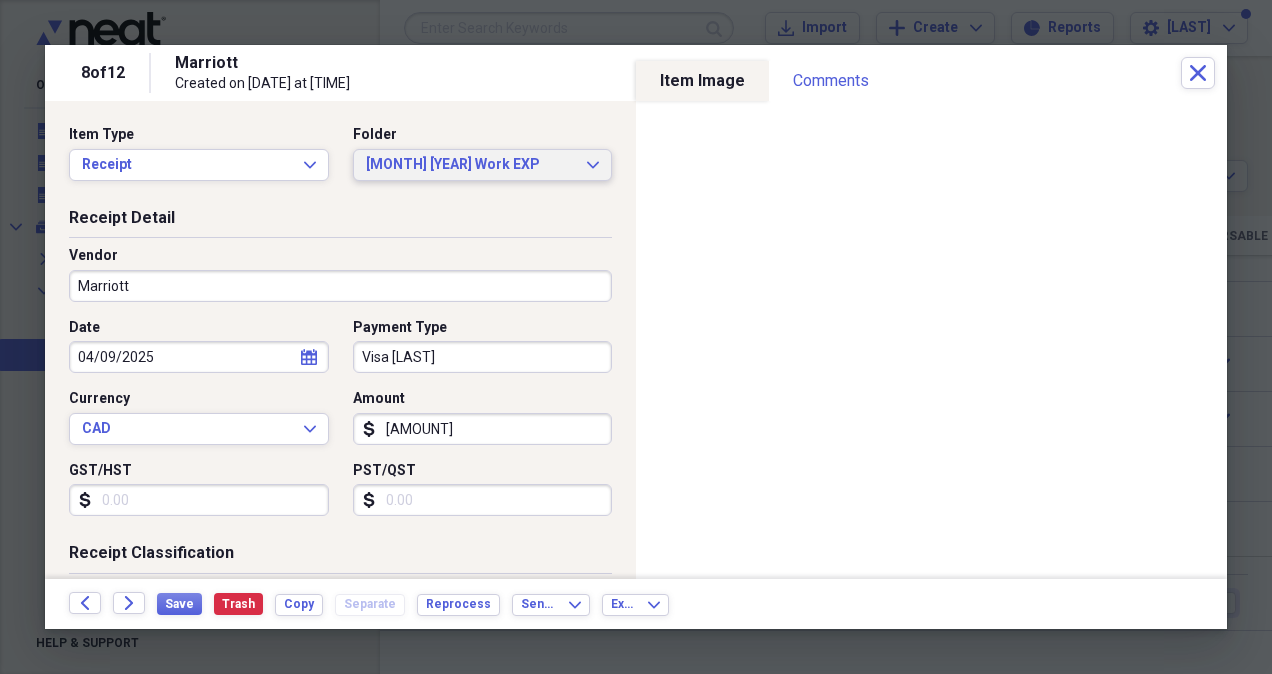 click on "[MONTH] [YEAR] Work EXP Expand" at bounding box center [483, 165] 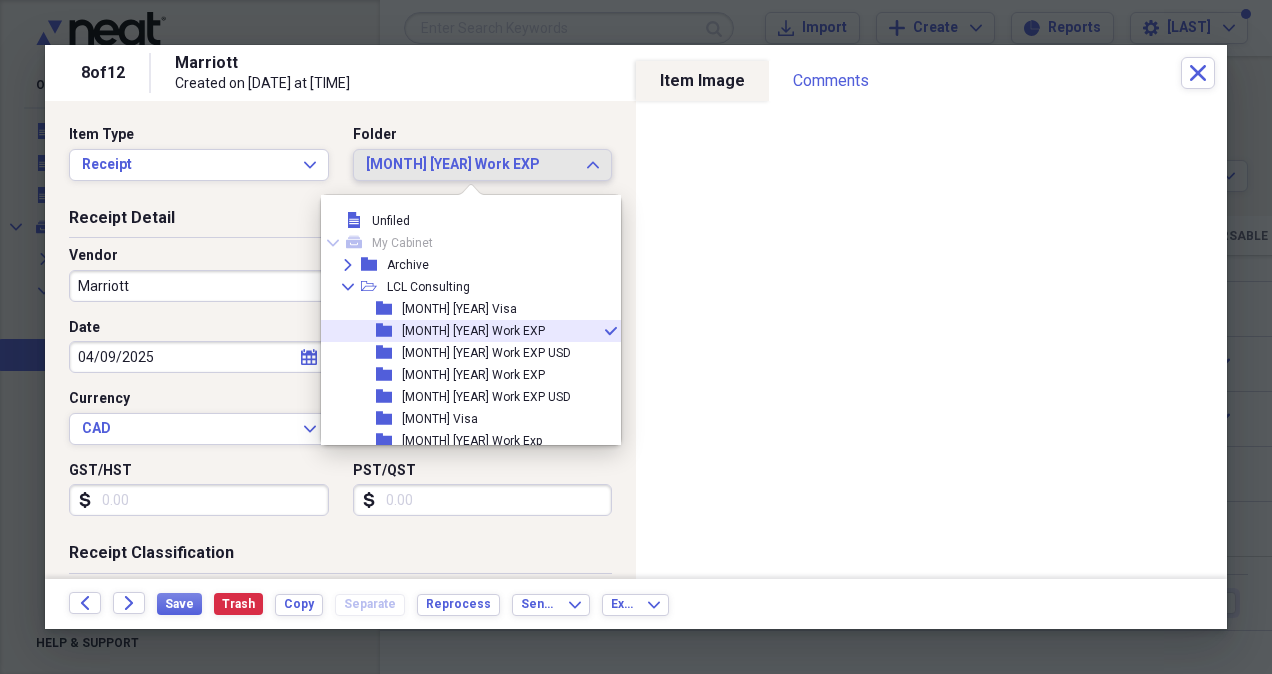 scroll, scrollTop: 11, scrollLeft: 0, axis: vertical 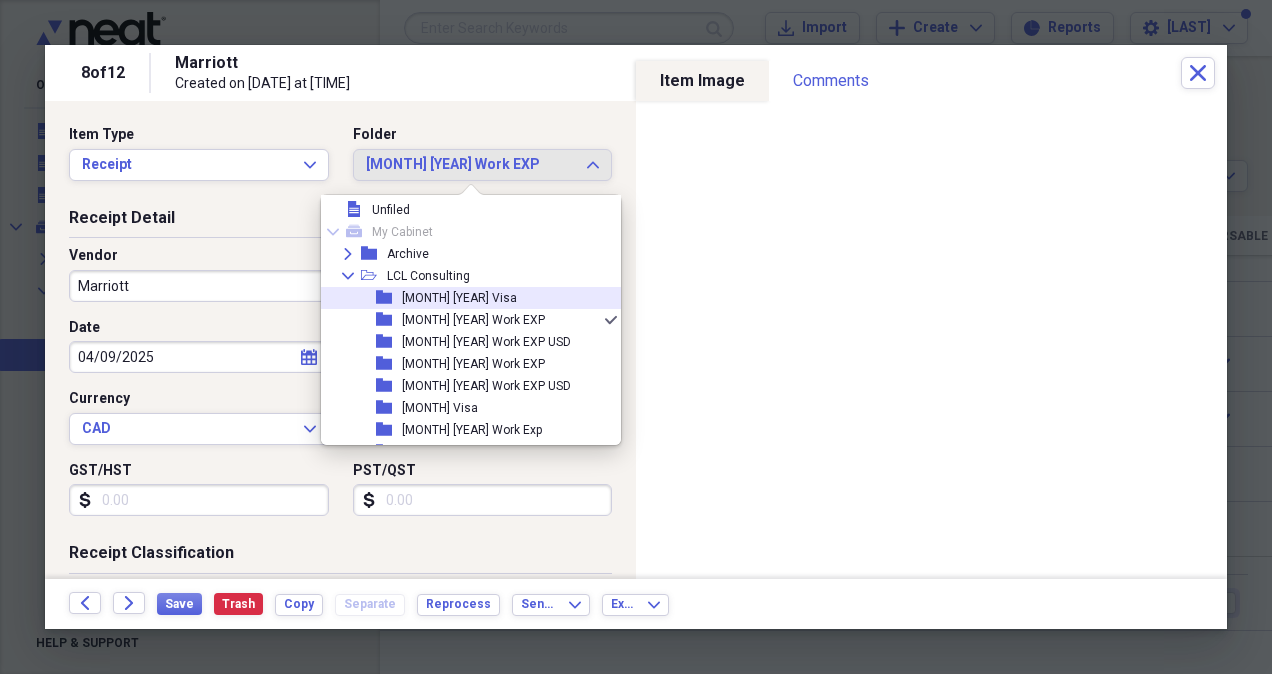 click on "[MONTH] [YEAR] Visa" at bounding box center [459, 298] 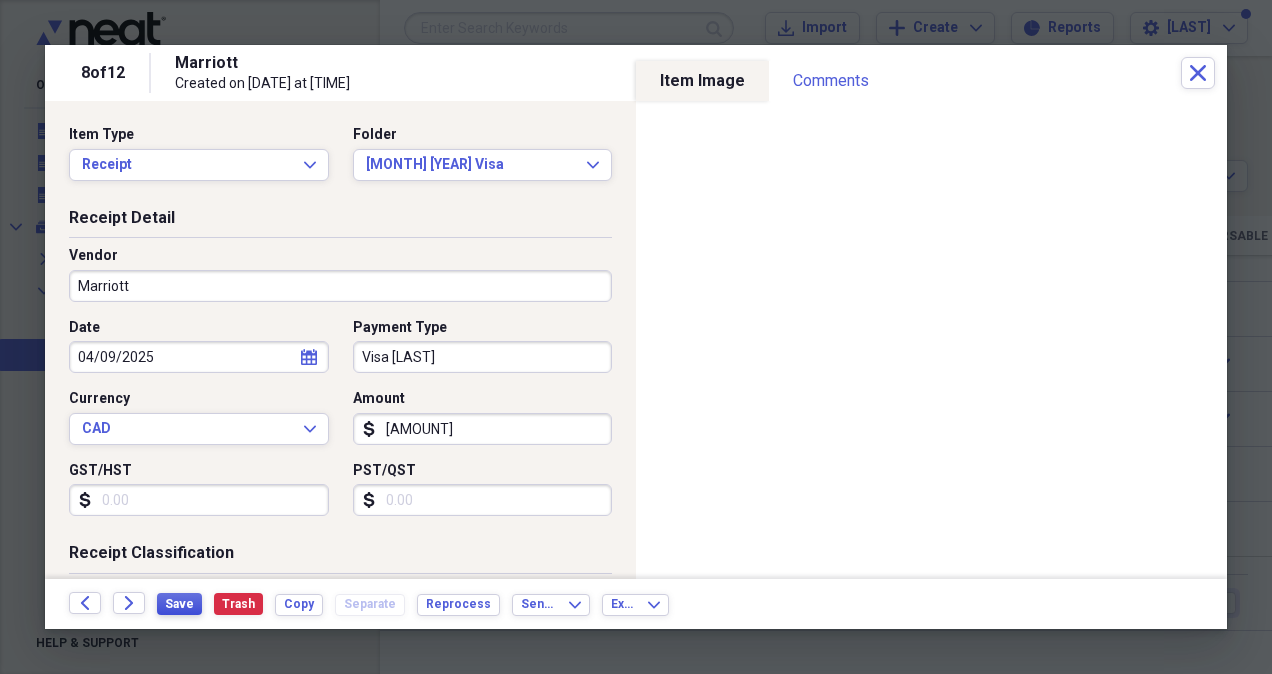 click on "Save" at bounding box center (179, 604) 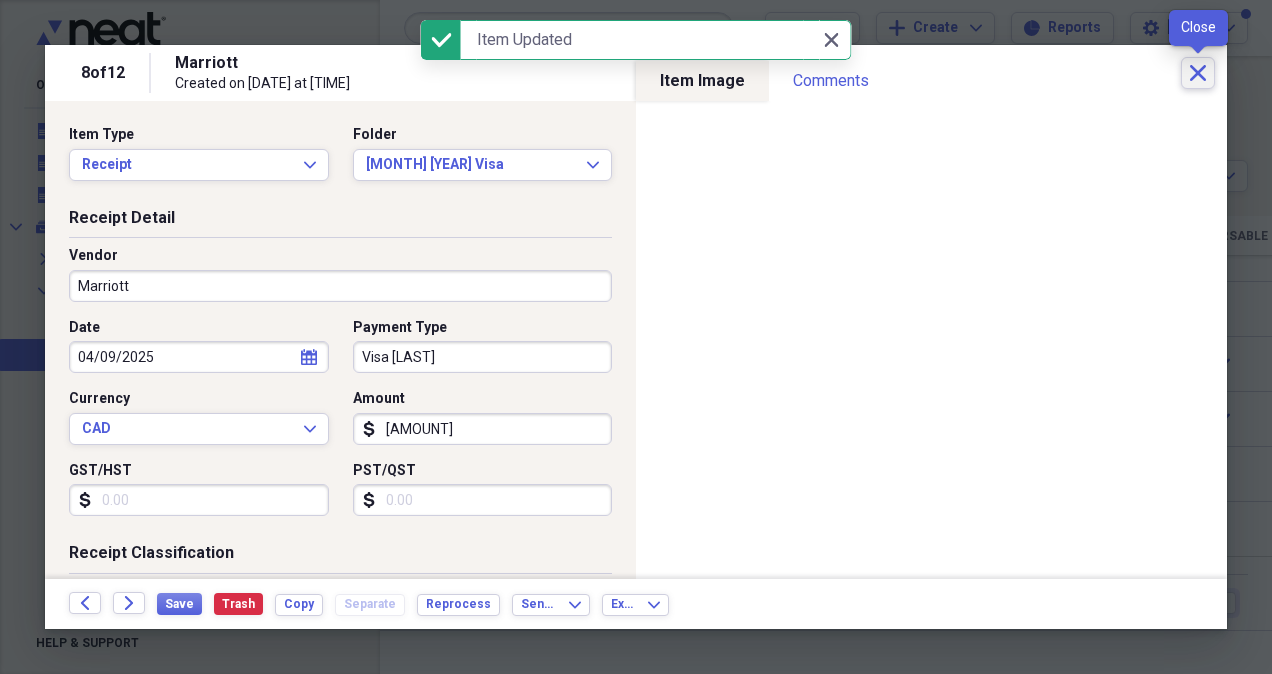 click on "Close" 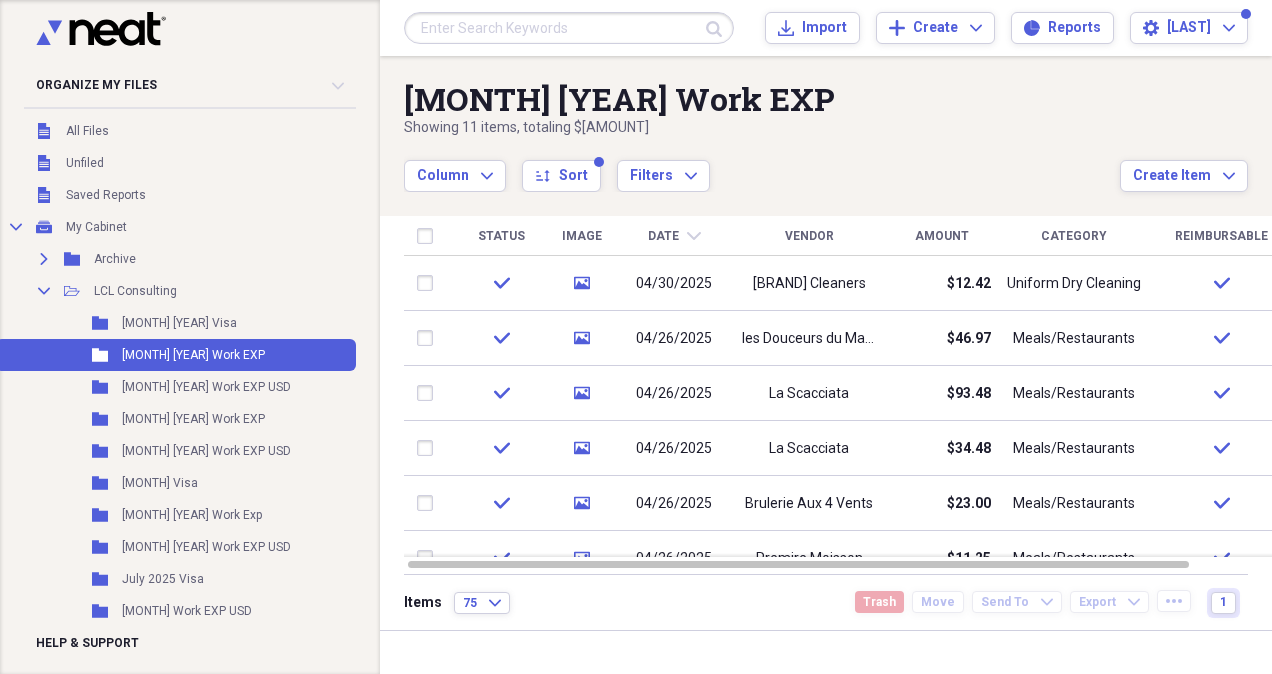 drag, startPoint x: 1268, startPoint y: 416, endPoint x: 1274, endPoint y: 278, distance: 138.13037 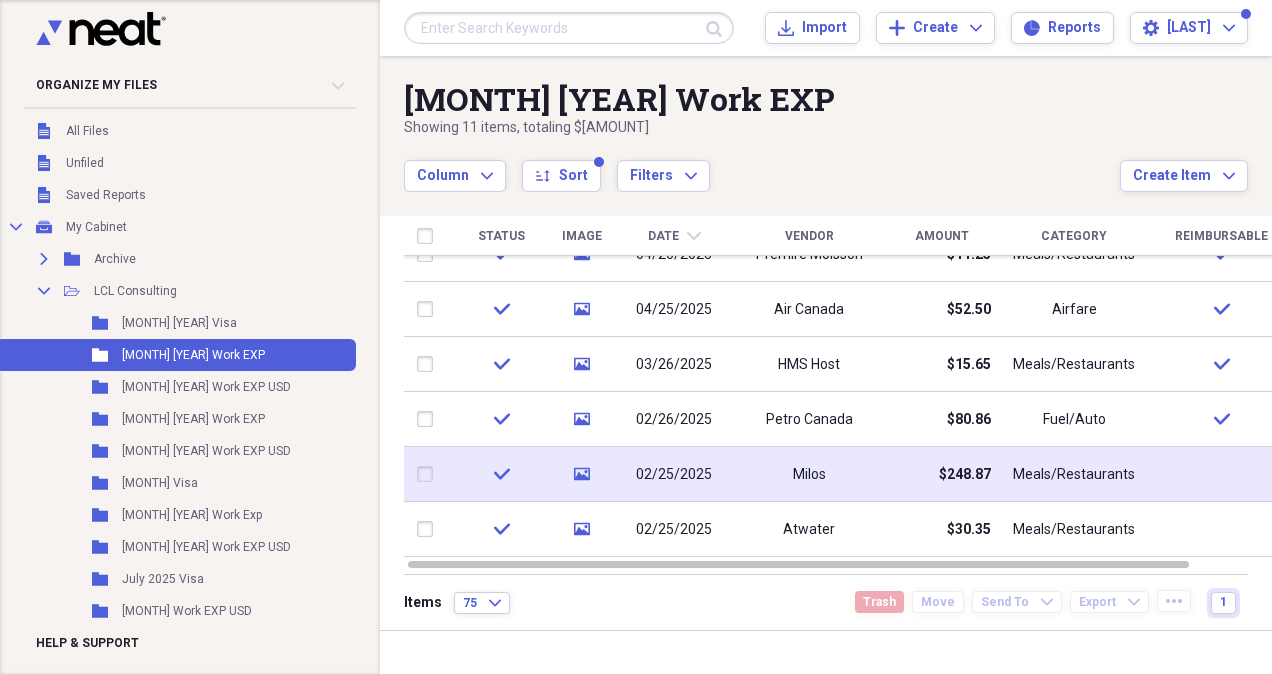 click on "Milos" at bounding box center [809, 475] 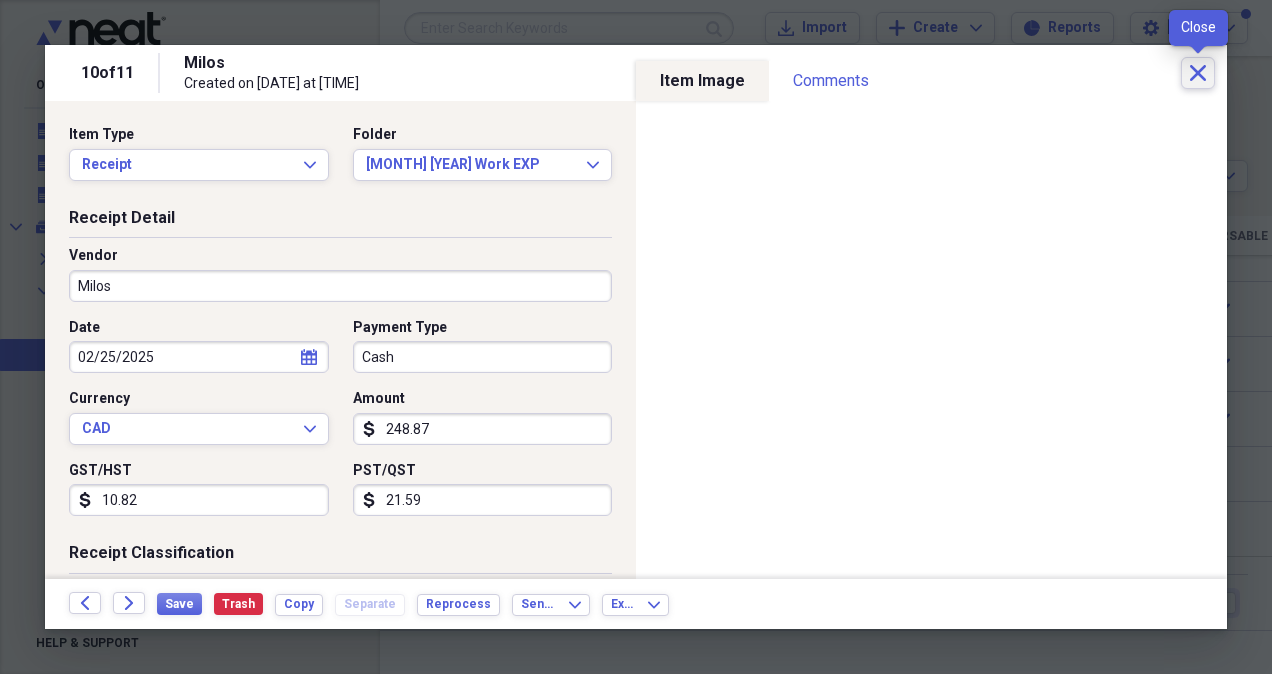 click 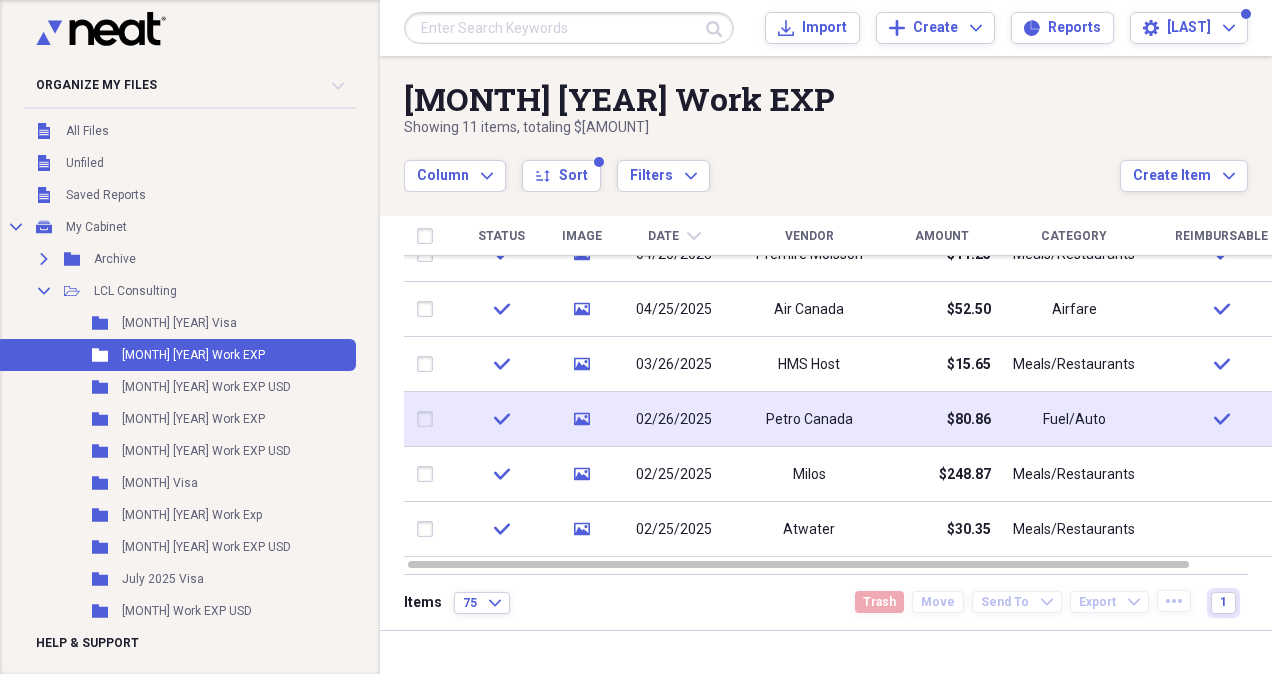 click on "Petro Canada" at bounding box center (809, 420) 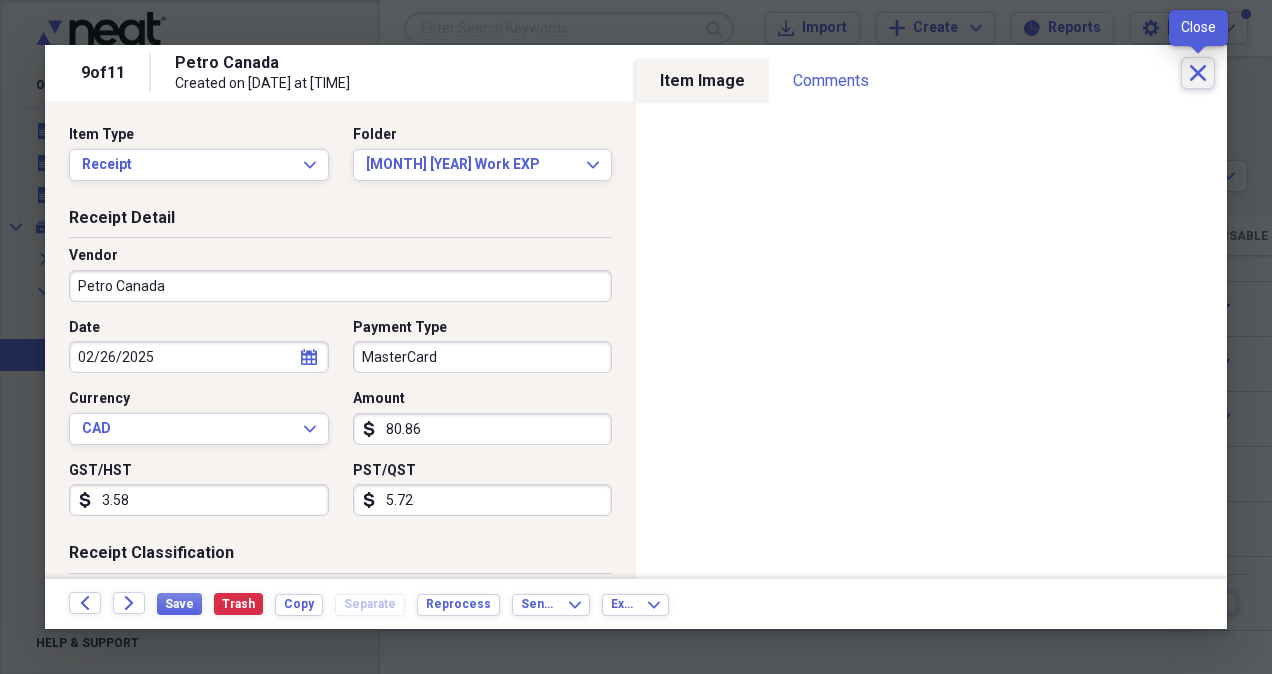 click on "Close" 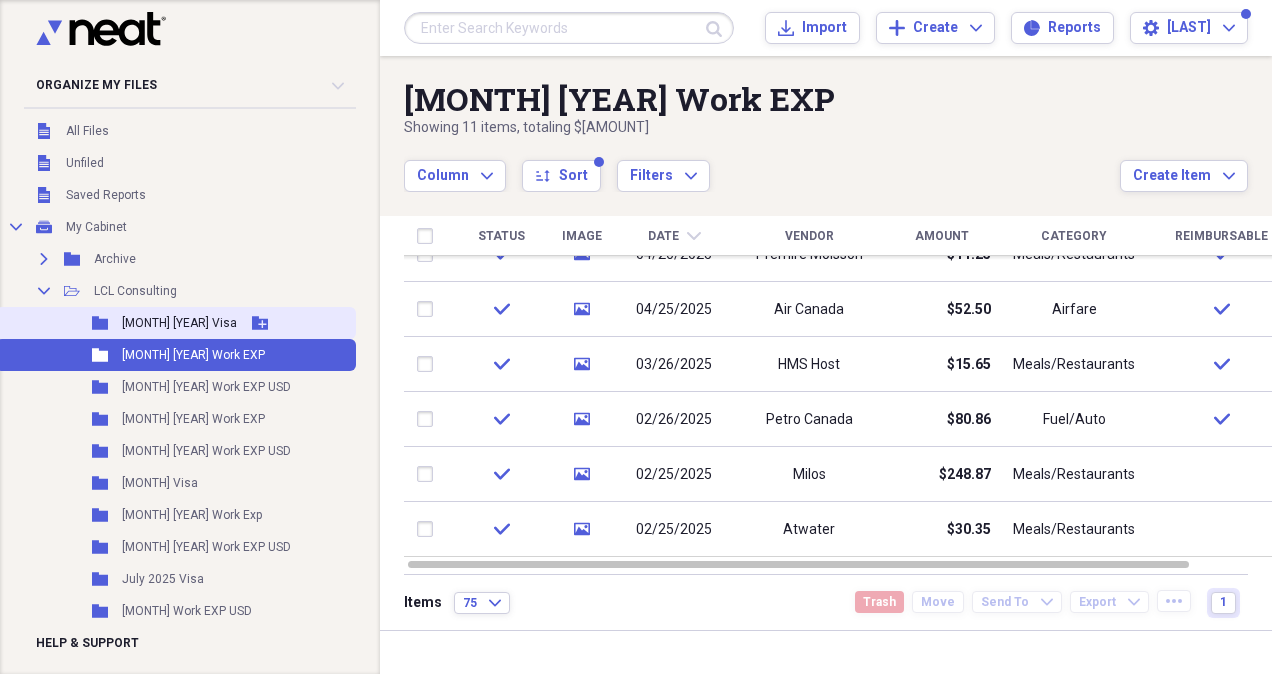 click on "[MONTH] [YEAR] Visa" at bounding box center (179, 323) 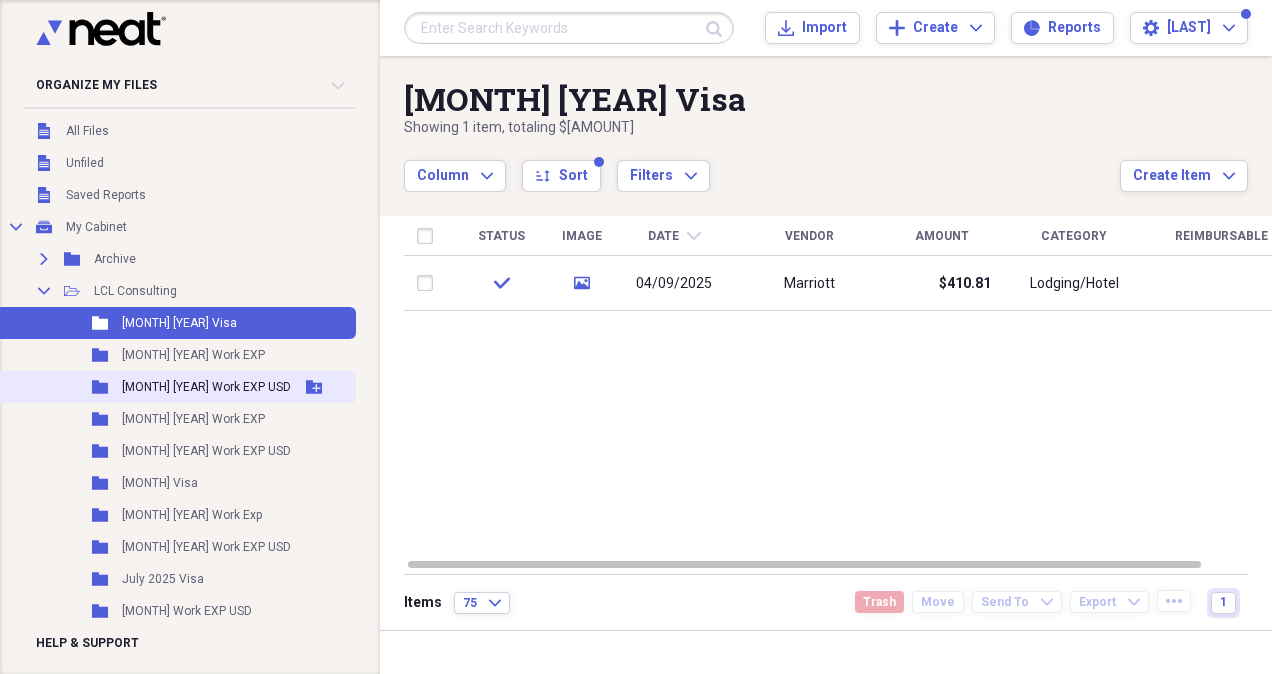 click on "[MONTH] [YEAR] Work EXP USD" at bounding box center [206, 387] 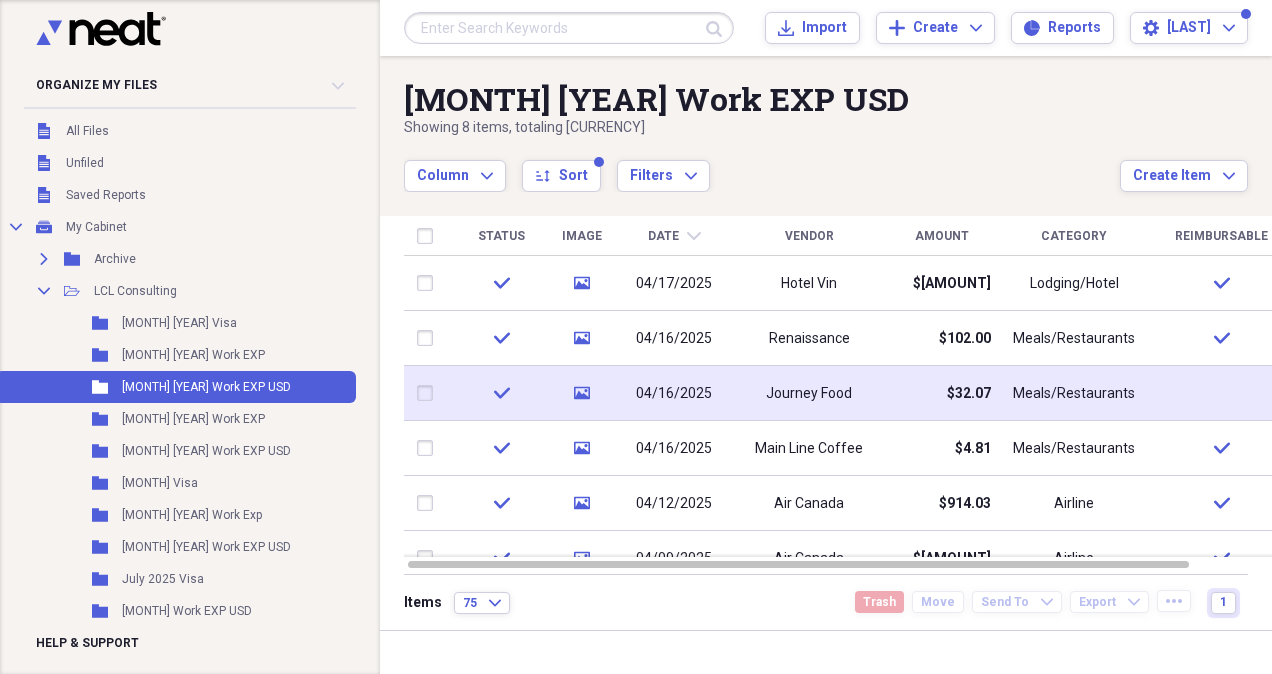 click on "Journey Food" at bounding box center (809, 394) 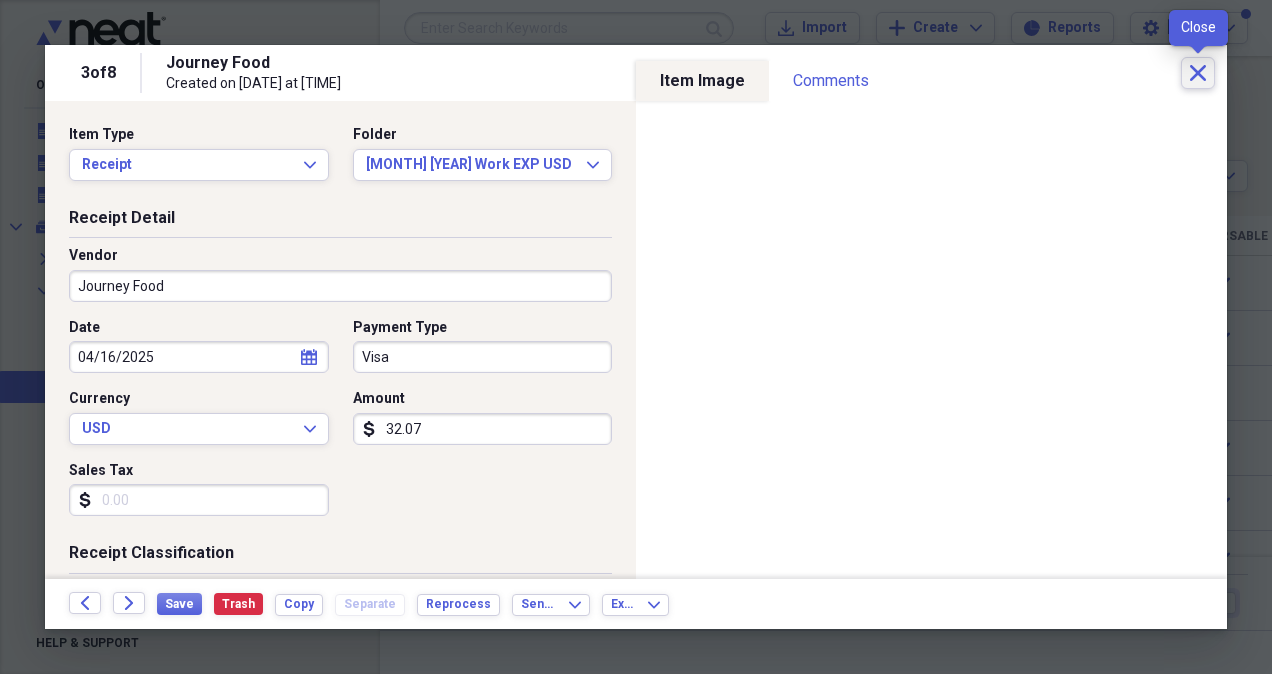 click 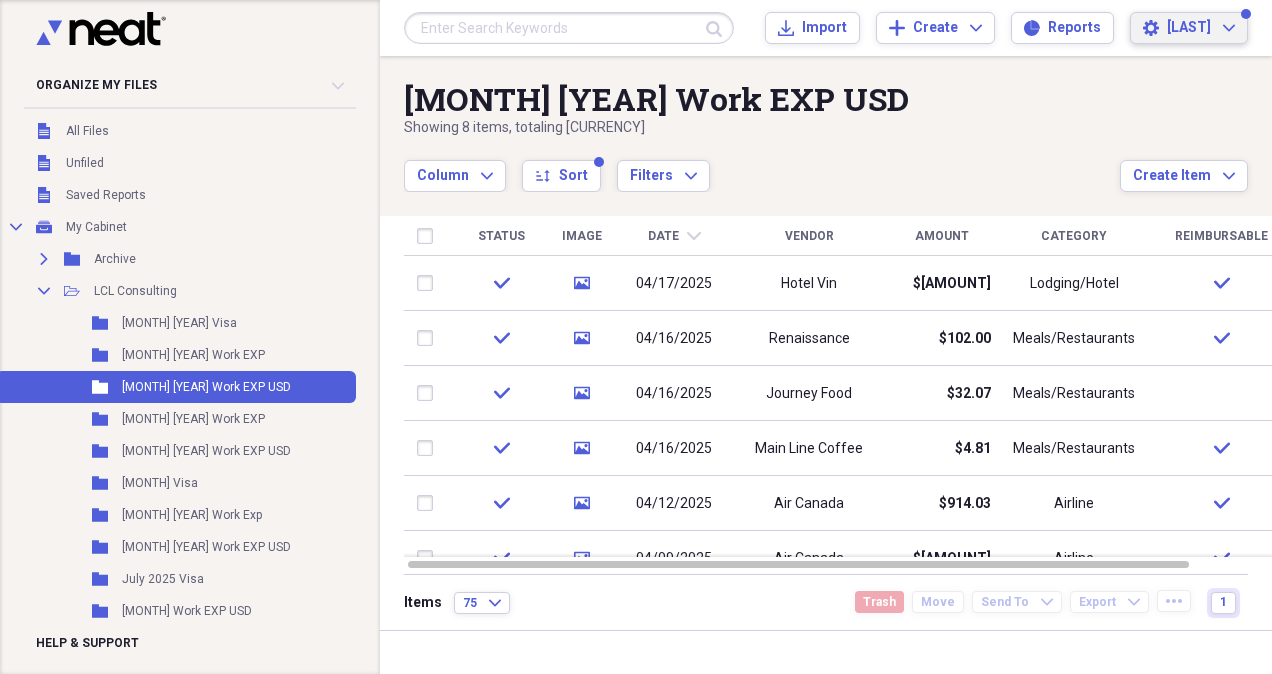 click on "Expand" 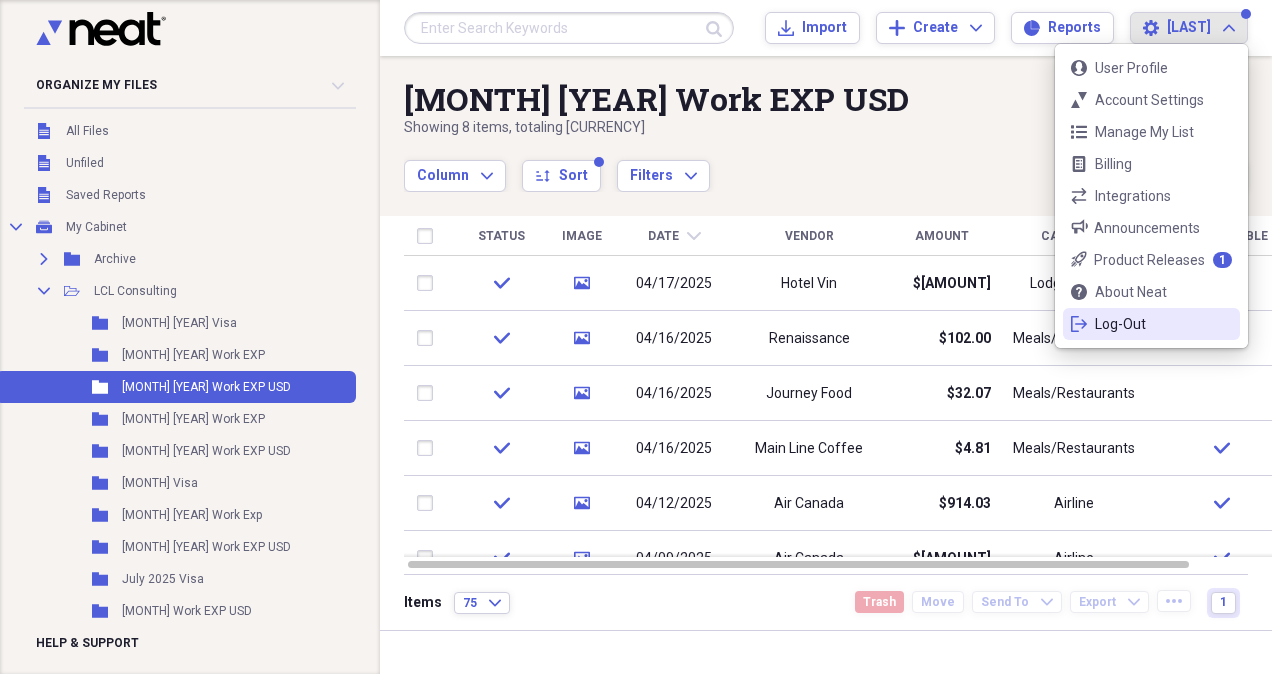 click on "Log-Out" at bounding box center (1151, 324) 